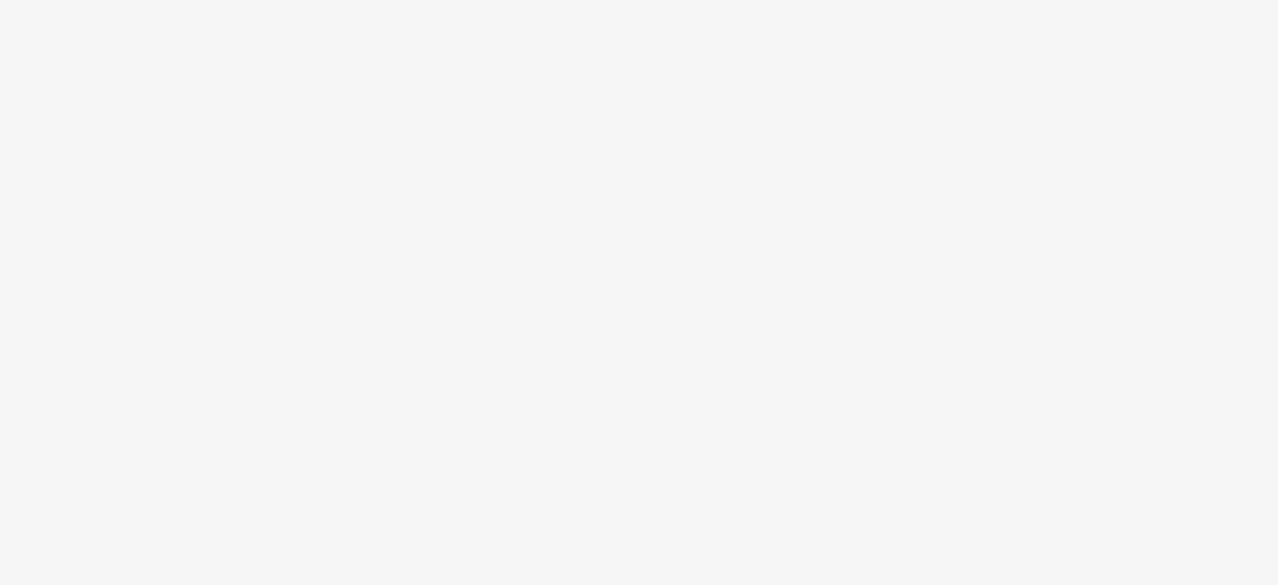 scroll, scrollTop: 0, scrollLeft: 0, axis: both 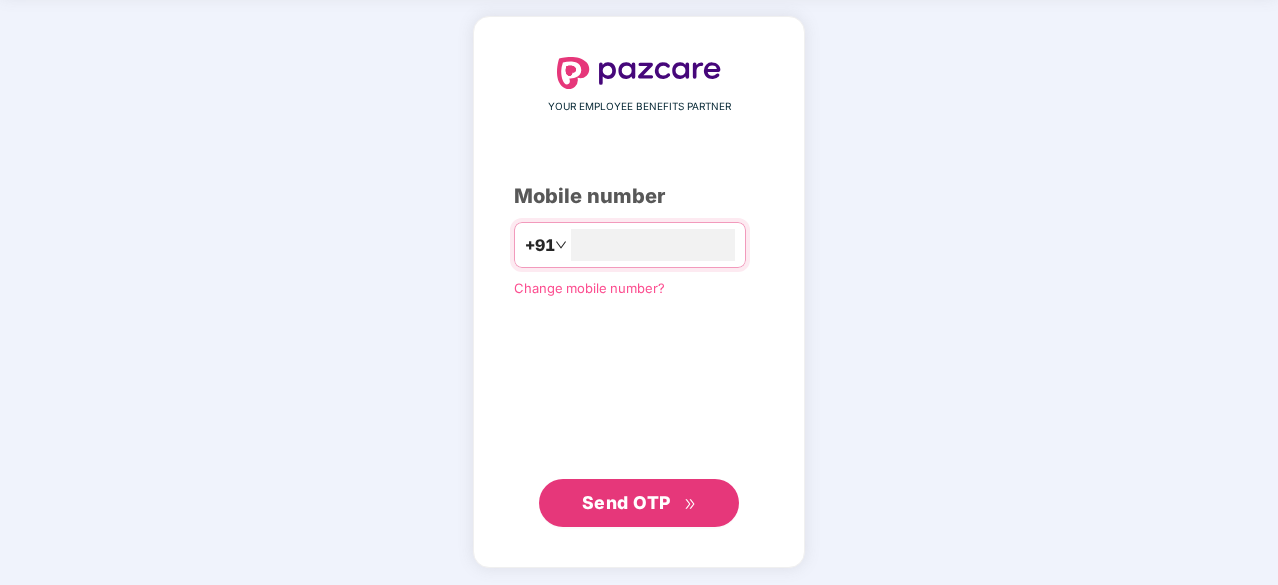 type on "**********" 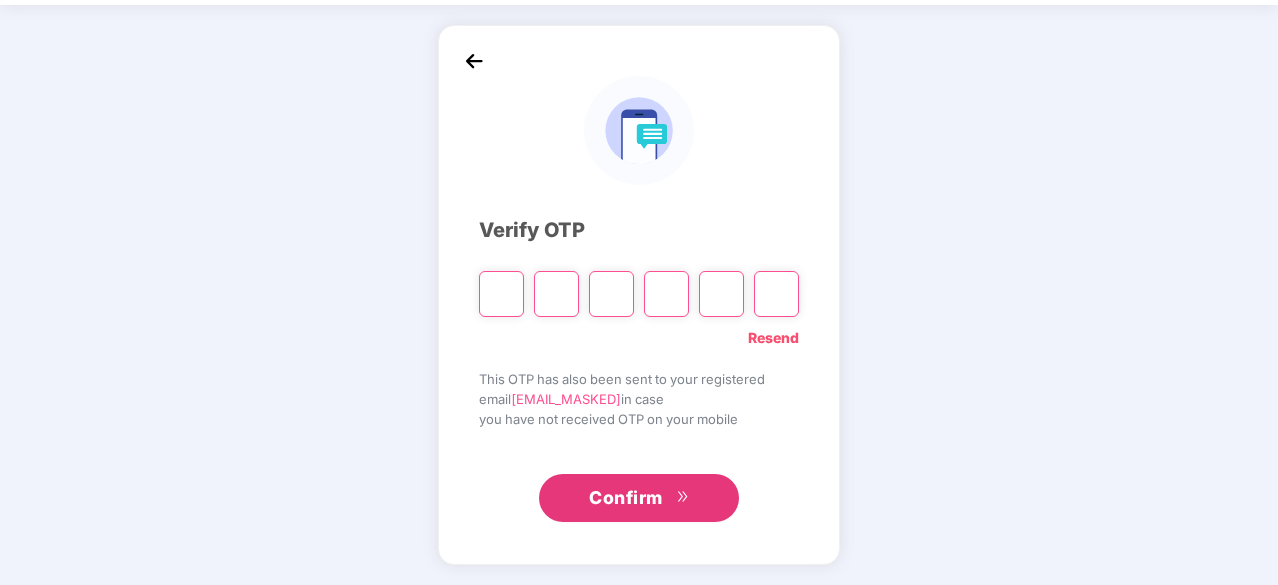 scroll, scrollTop: 66, scrollLeft: 0, axis: vertical 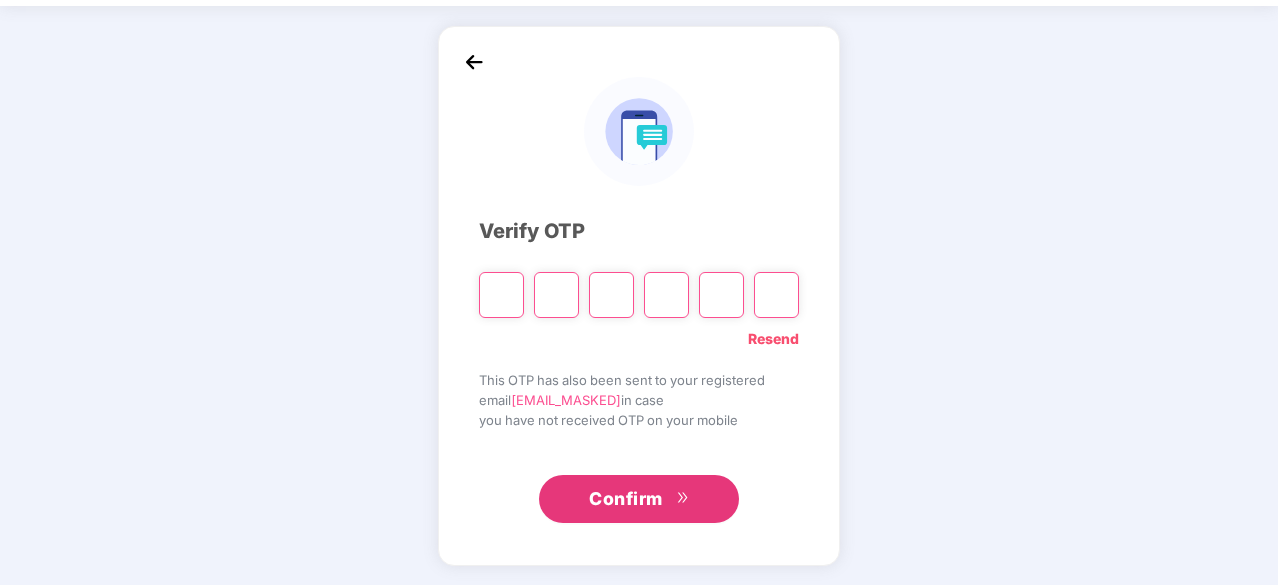 type on "*" 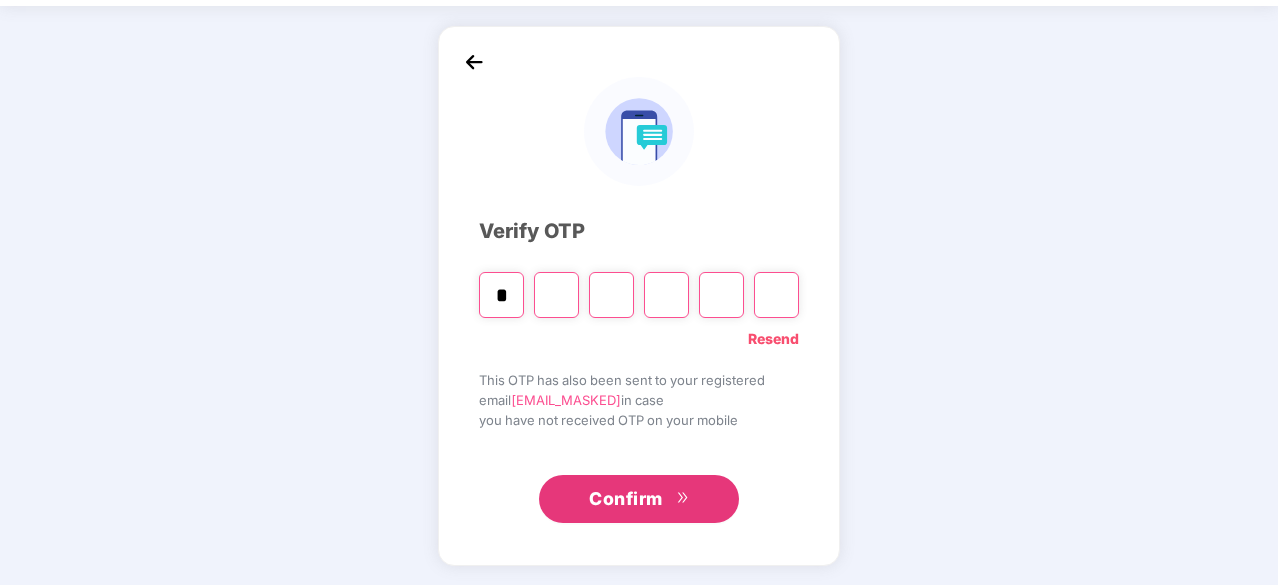 type on "*" 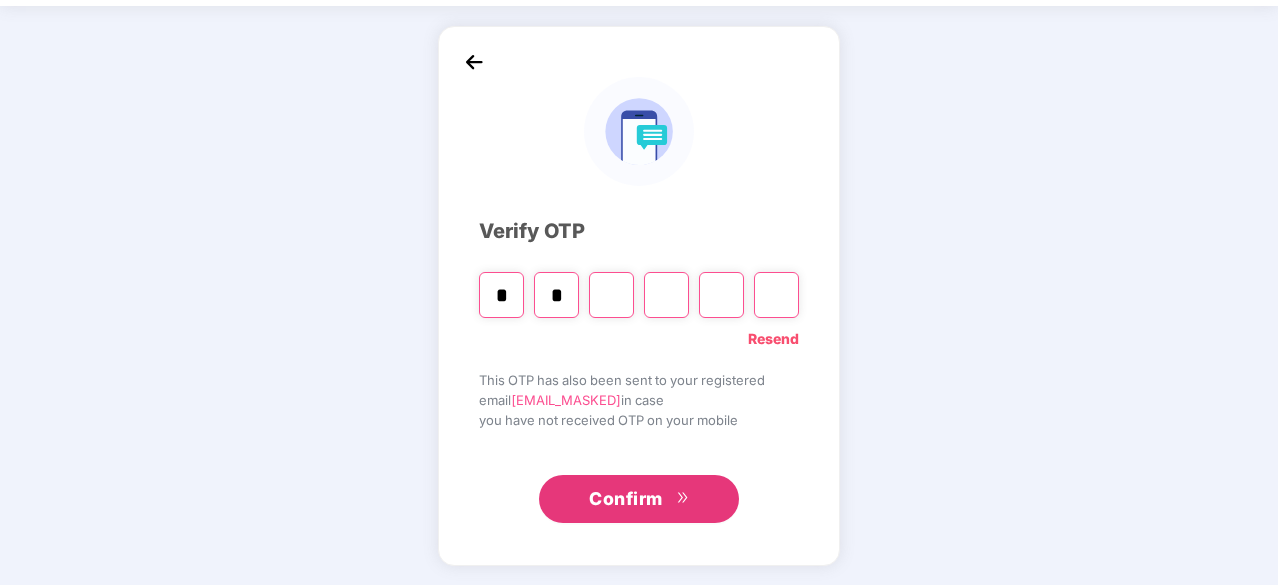 type on "*" 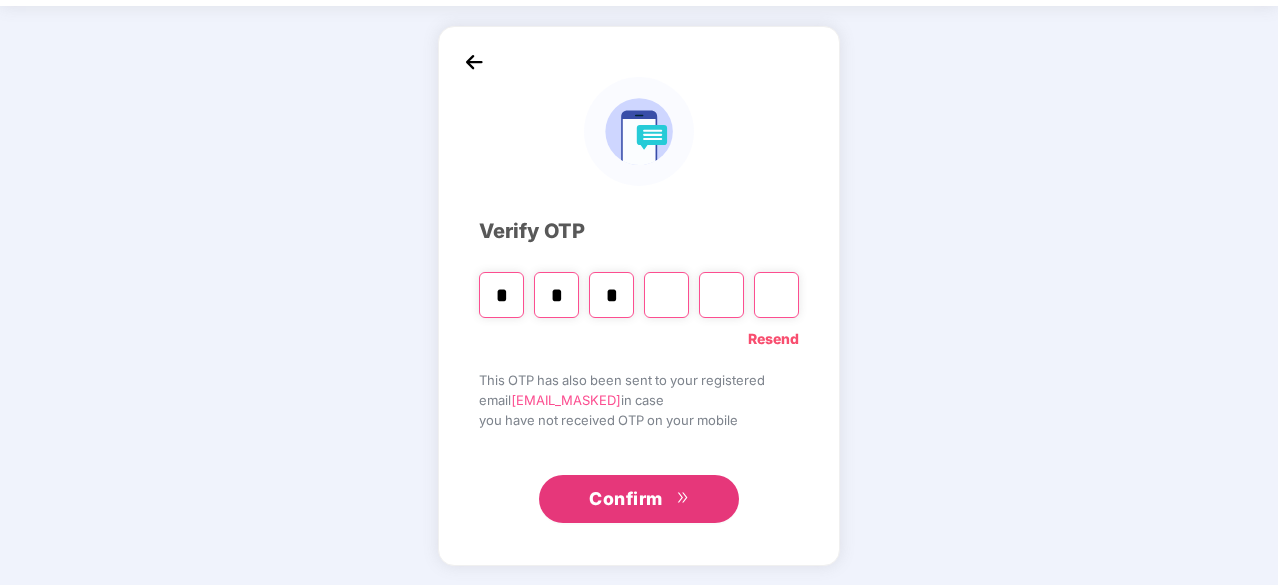 type on "*" 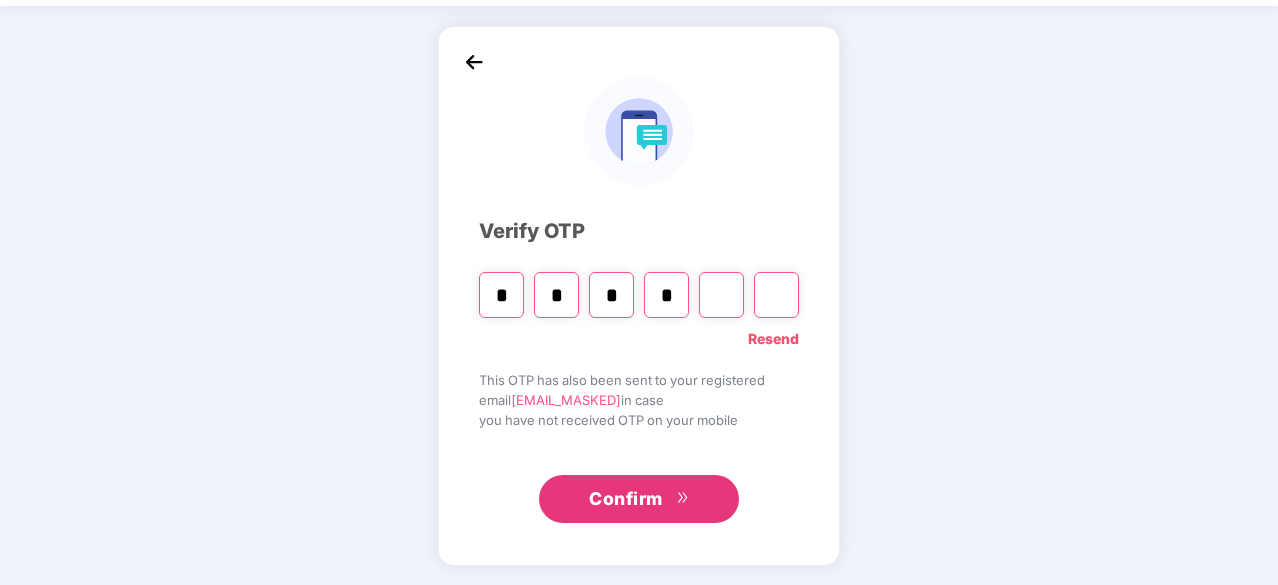 type on "*" 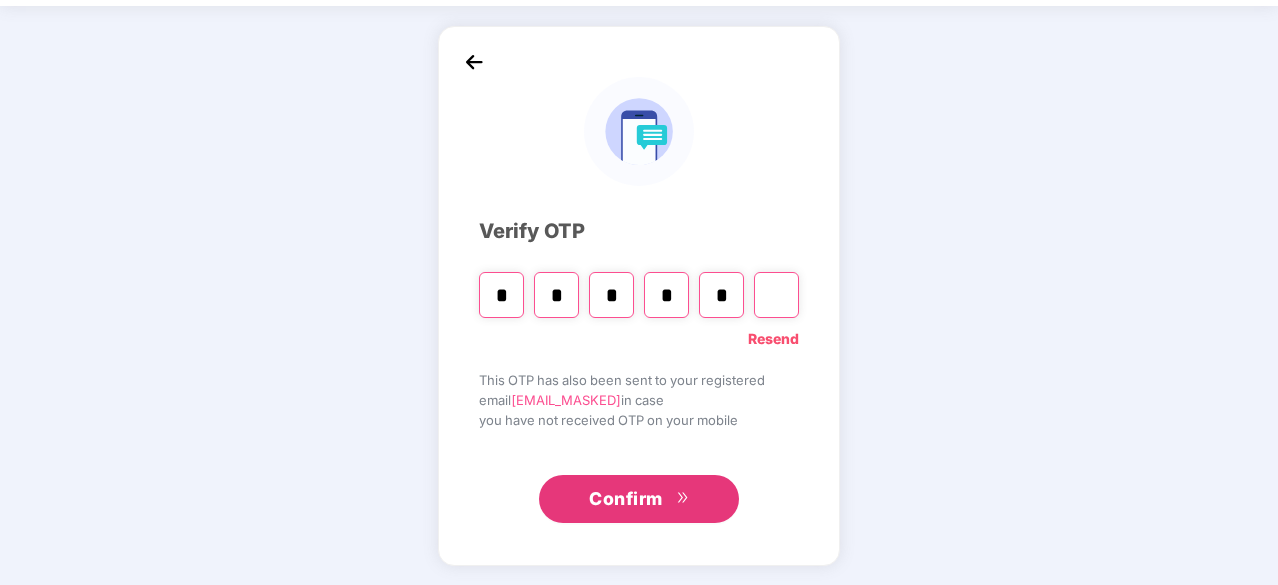 type on "*" 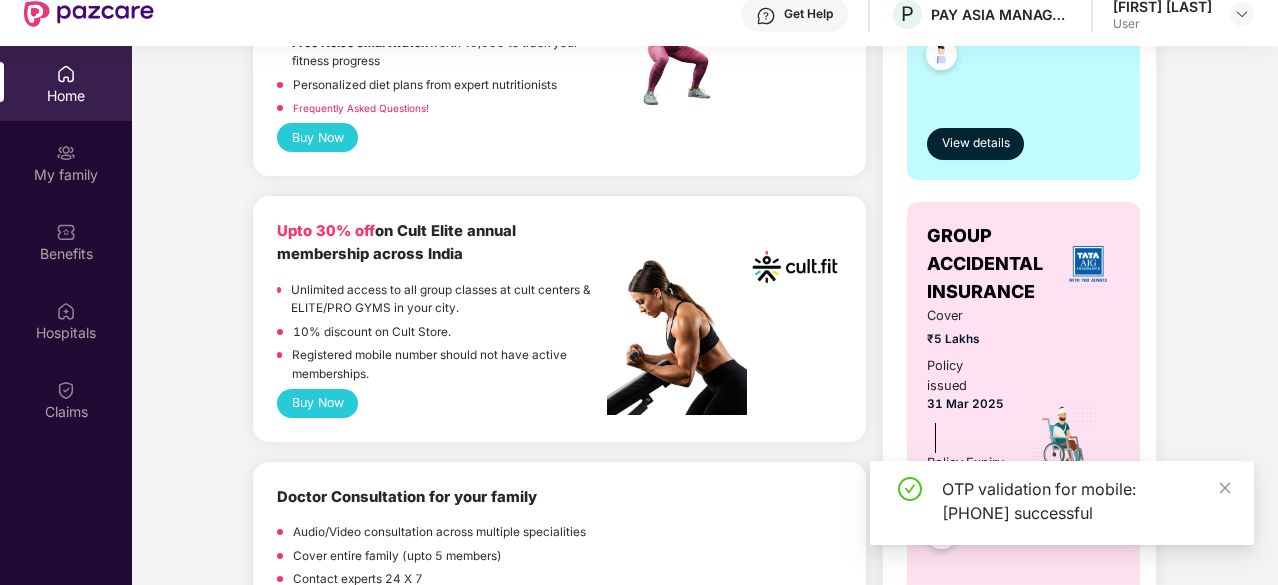 scroll, scrollTop: 800, scrollLeft: 0, axis: vertical 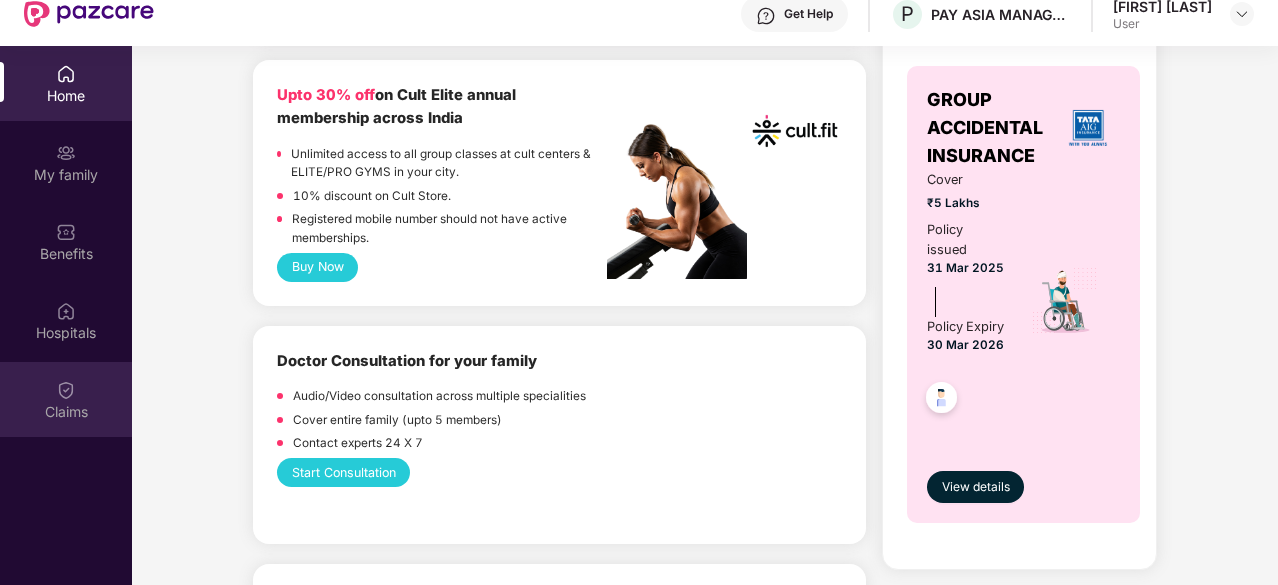 click at bounding box center (66, 390) 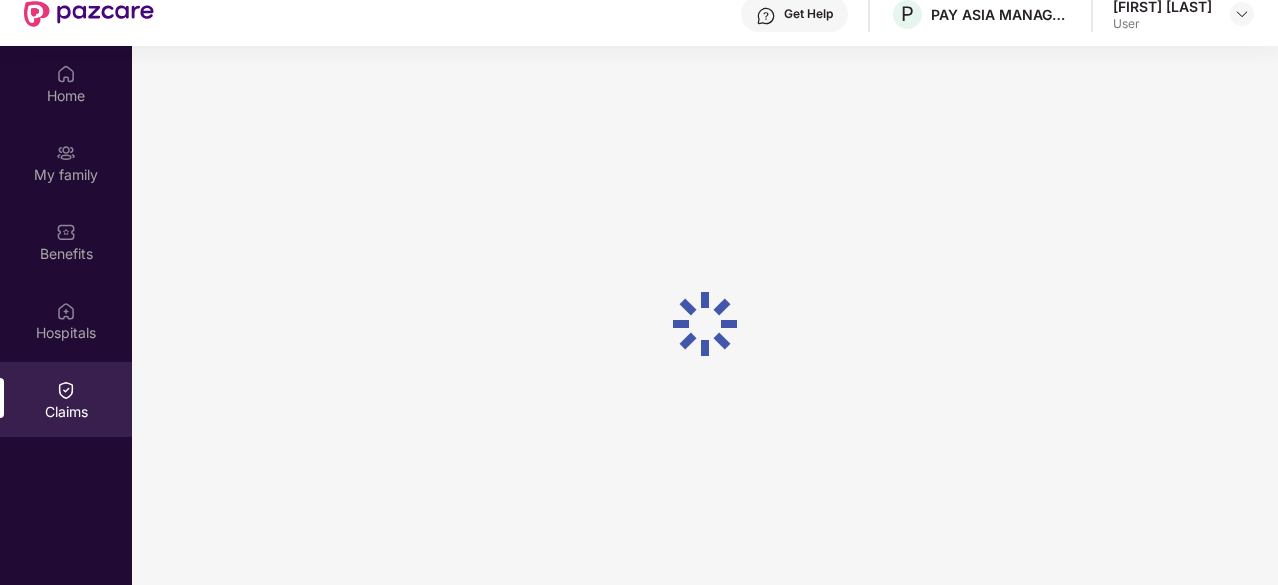 scroll, scrollTop: 0, scrollLeft: 0, axis: both 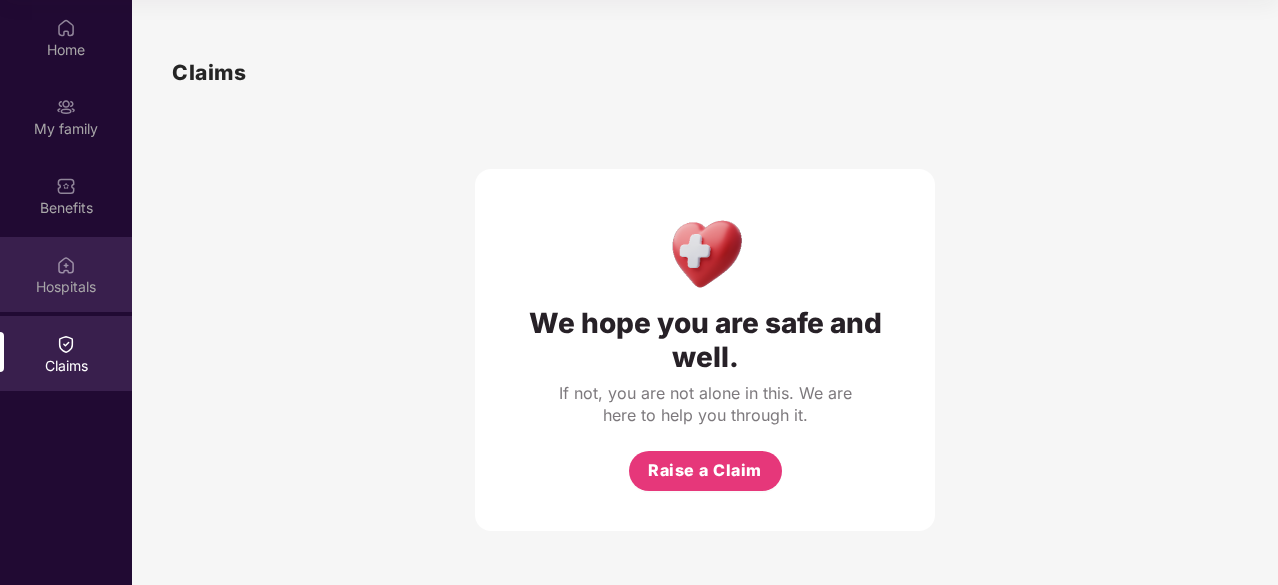 click on "Hospitals" at bounding box center (66, 287) 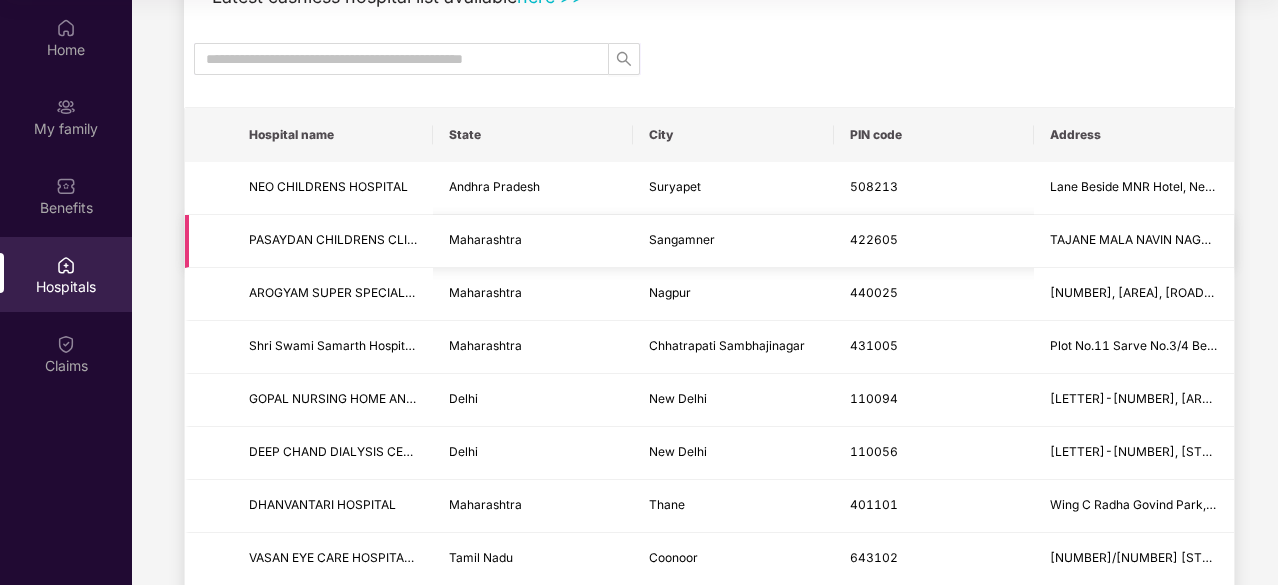 scroll, scrollTop: 0, scrollLeft: 0, axis: both 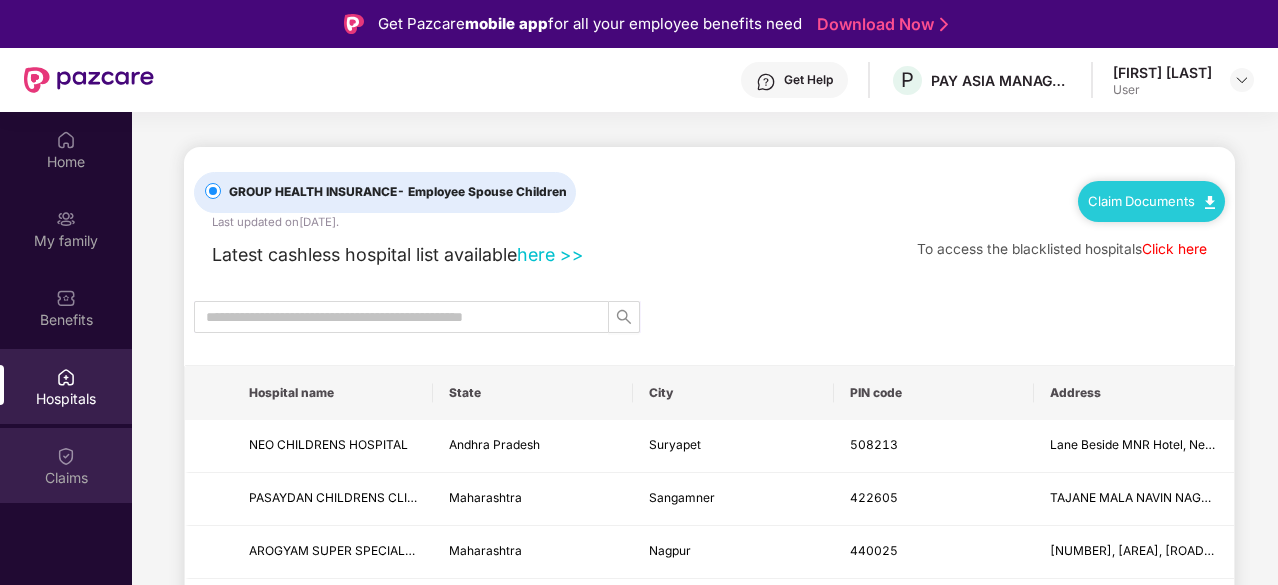 click at bounding box center [66, 454] 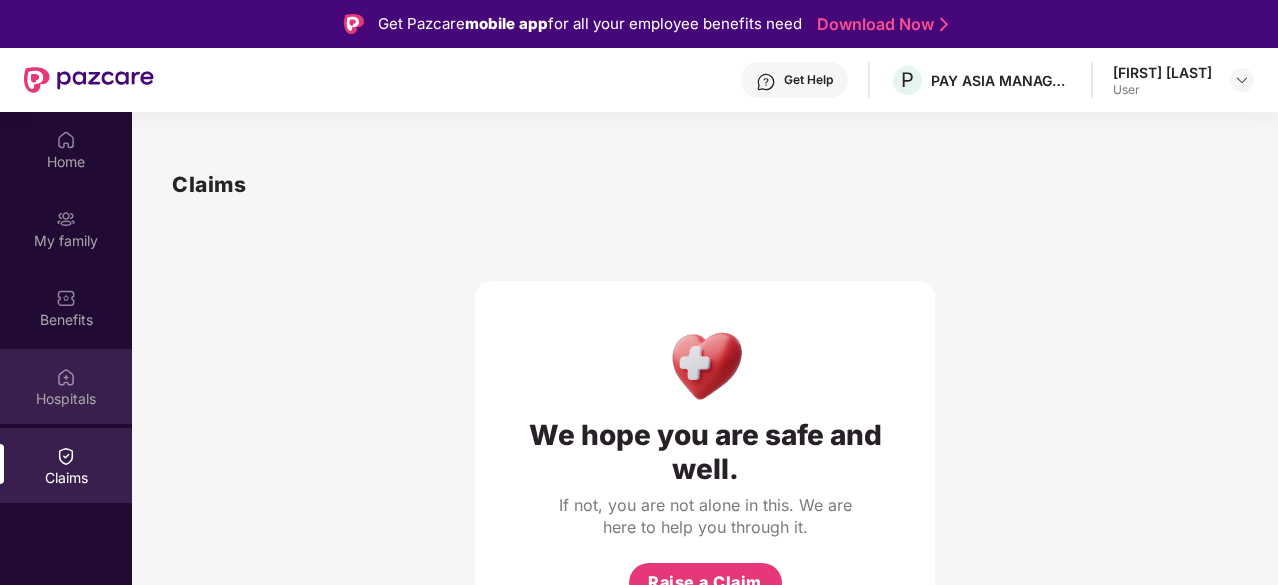 click at bounding box center (66, 377) 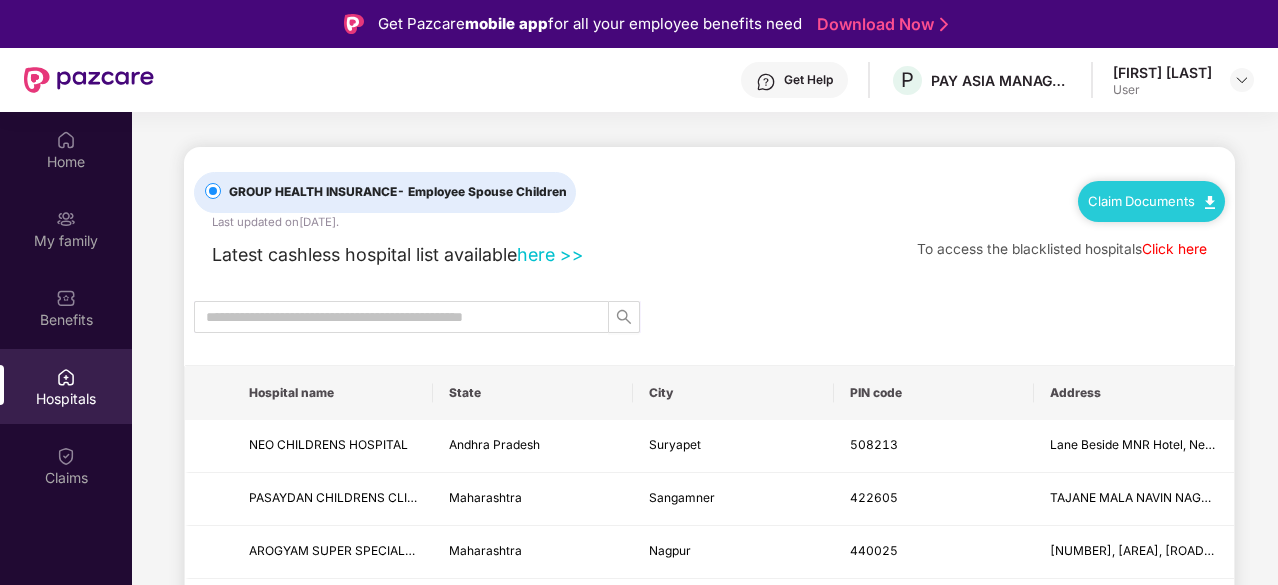 click on "Claim Documents" at bounding box center (1151, 201) 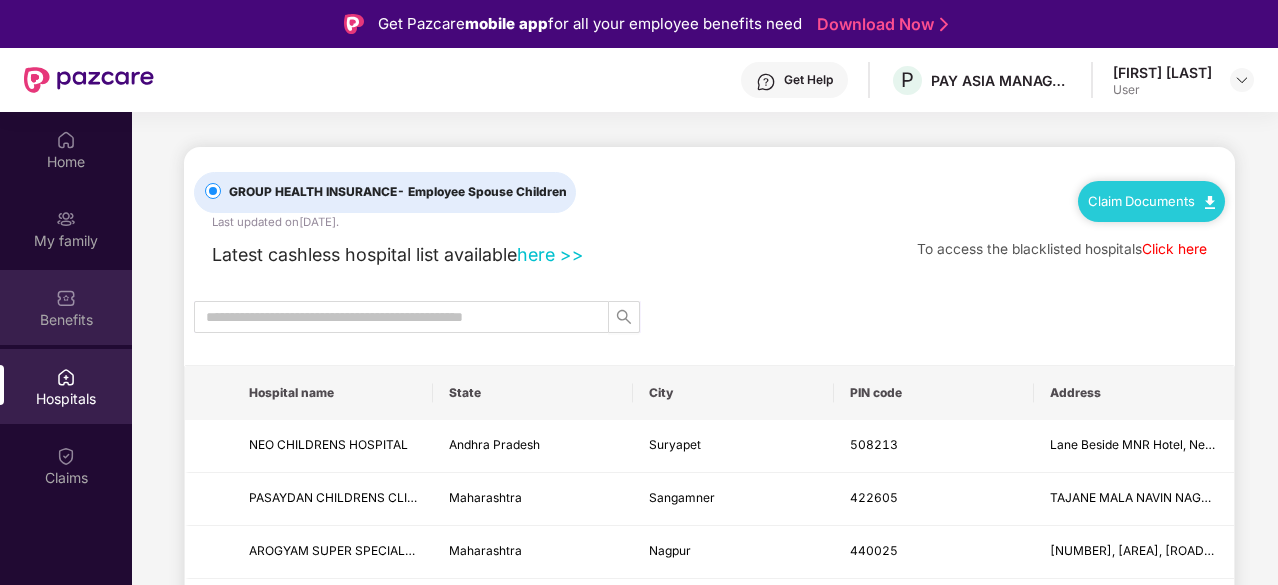 click on "Benefits" at bounding box center [66, 320] 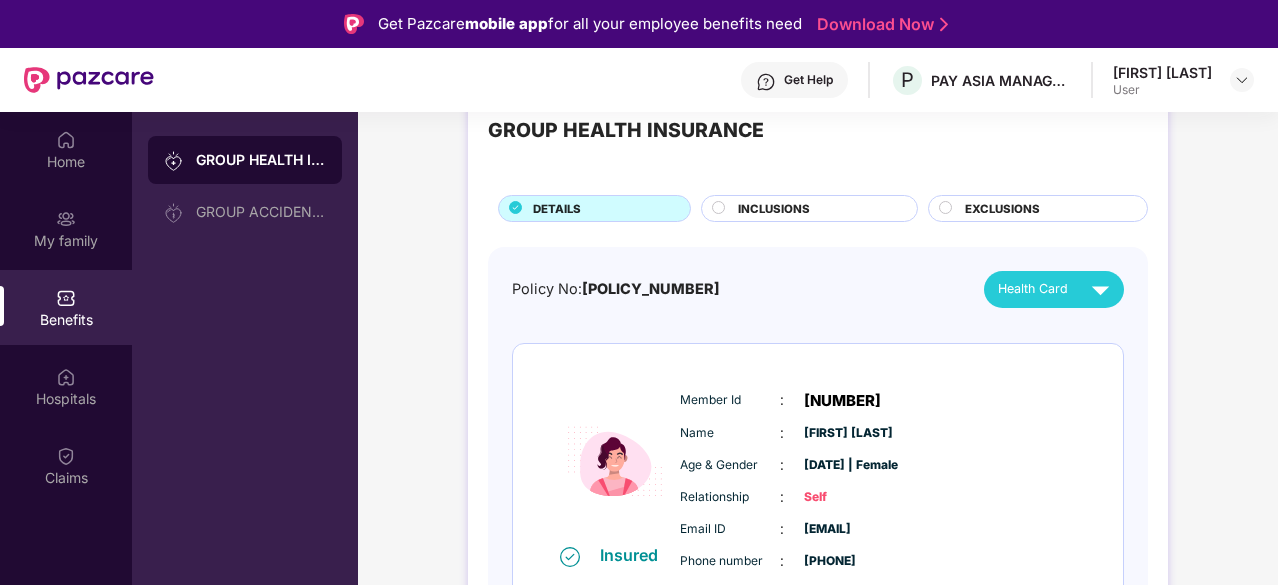 scroll, scrollTop: 89, scrollLeft: 0, axis: vertical 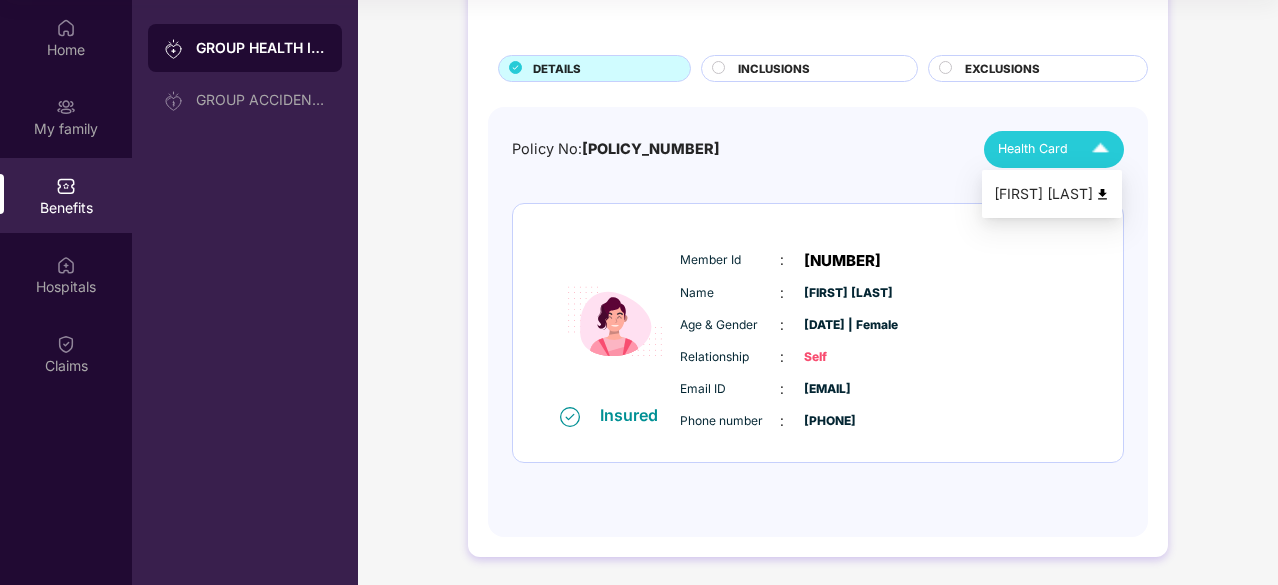 click on "[FIRST] [LAST]" at bounding box center (1052, 194) 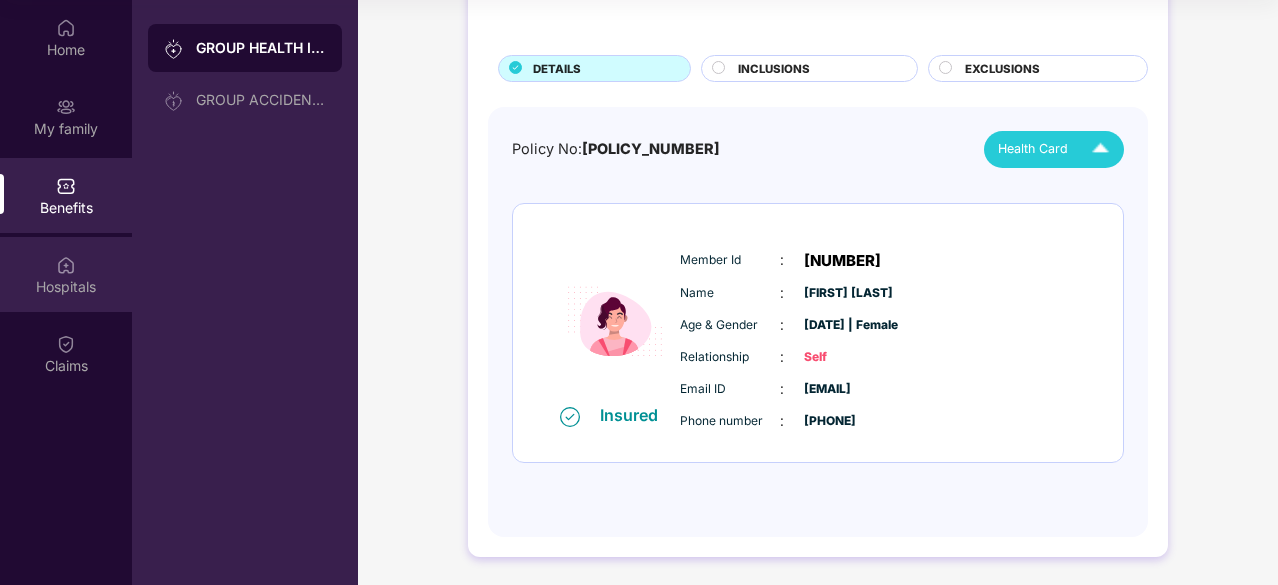 click on "Hospitals" at bounding box center [66, 287] 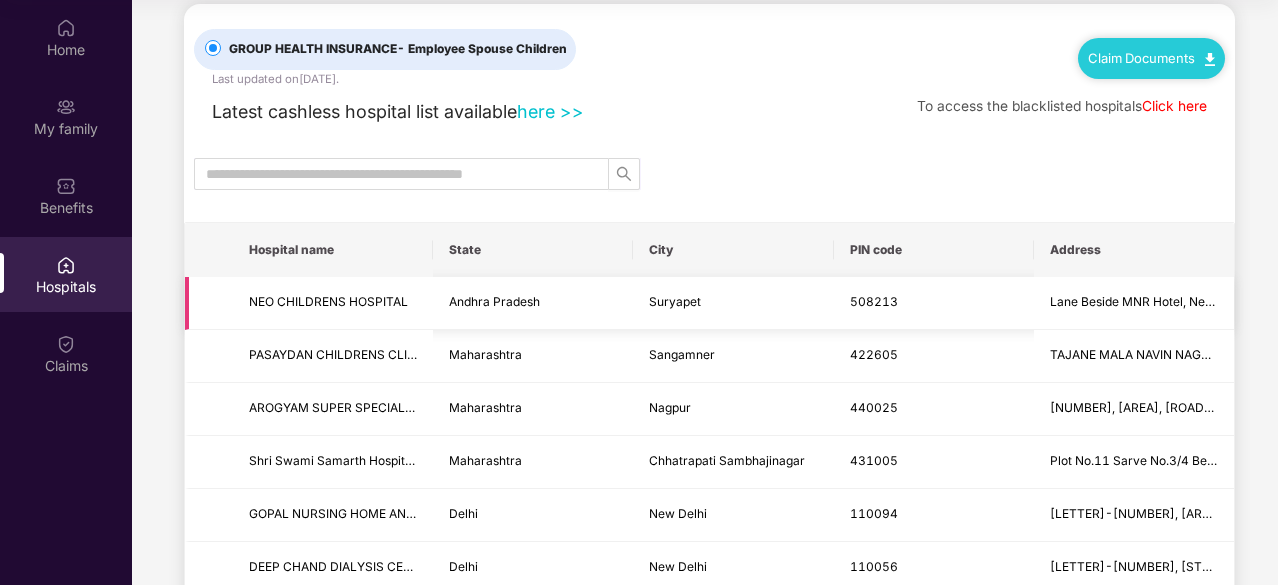 scroll, scrollTop: 0, scrollLeft: 0, axis: both 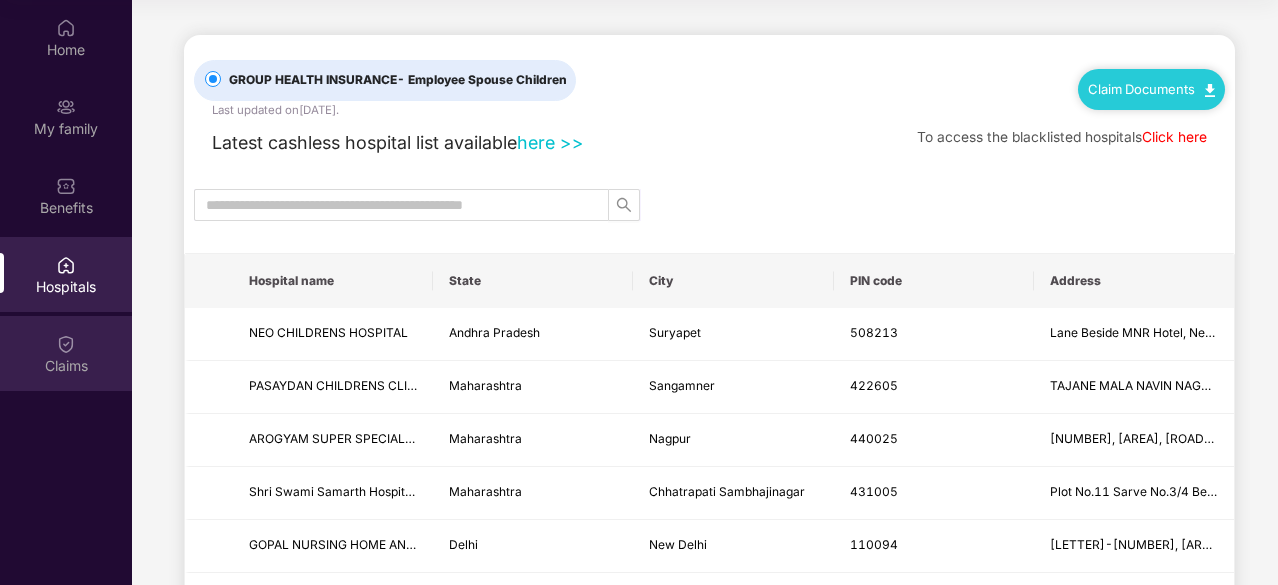 click on "Claims" at bounding box center (66, 353) 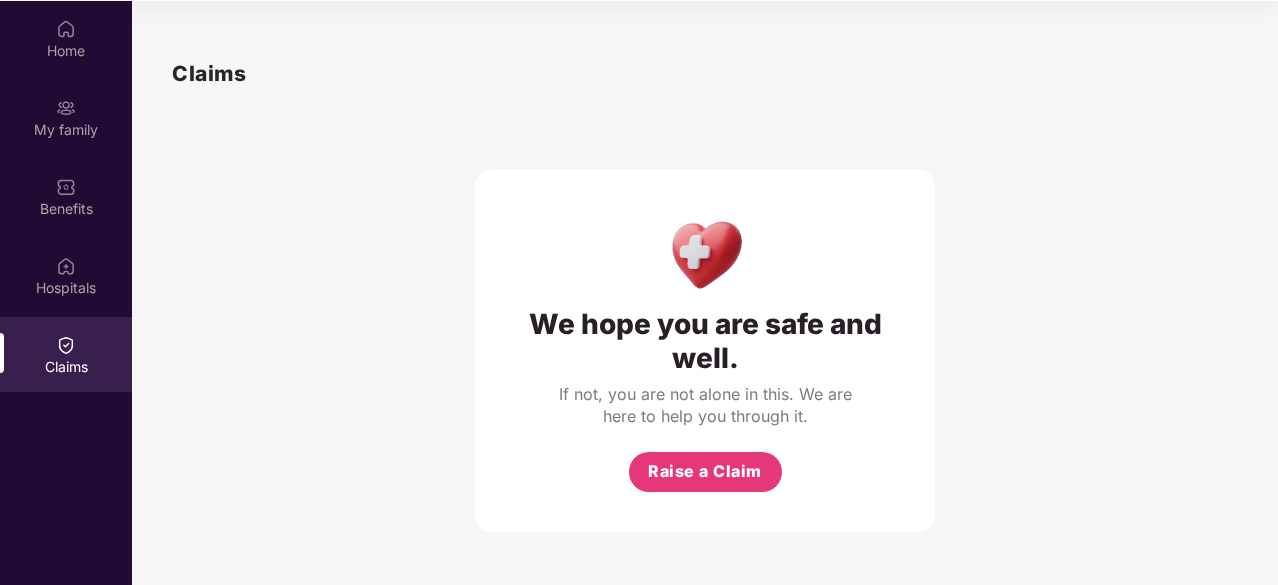 scroll, scrollTop: 112, scrollLeft: 0, axis: vertical 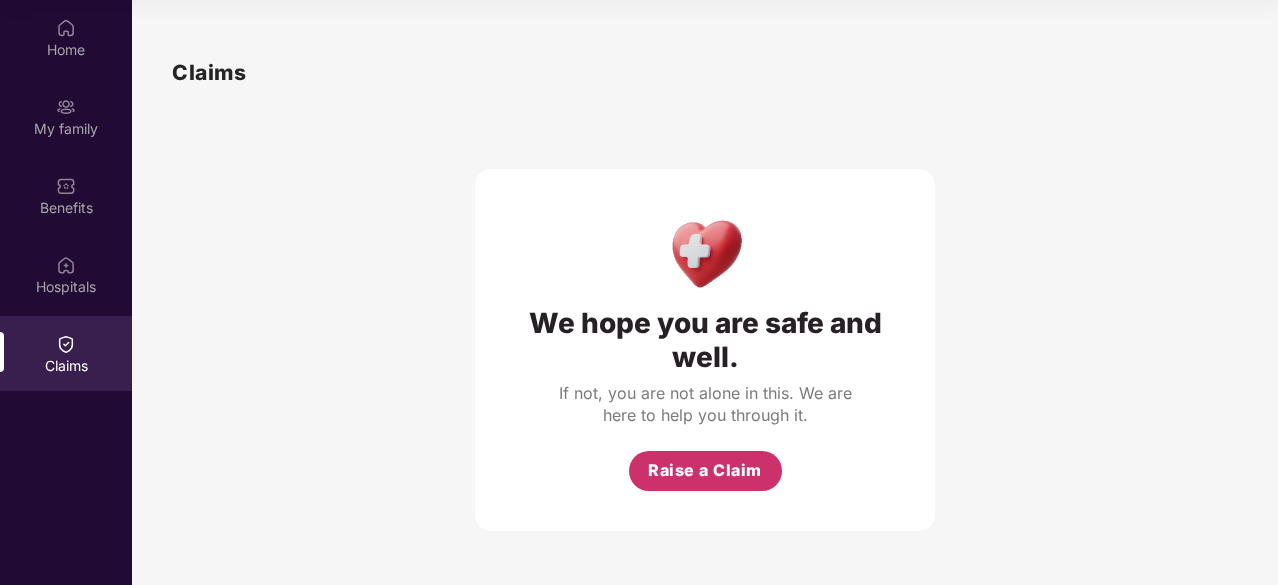 click on "Raise a Claim" at bounding box center (705, 470) 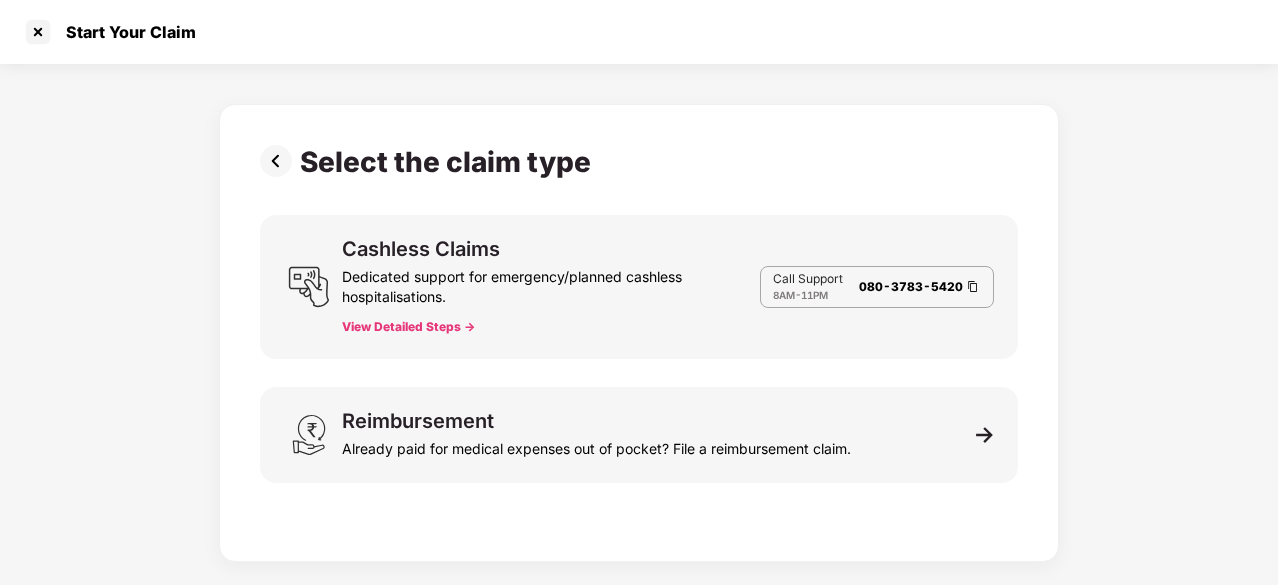 scroll, scrollTop: 48, scrollLeft: 0, axis: vertical 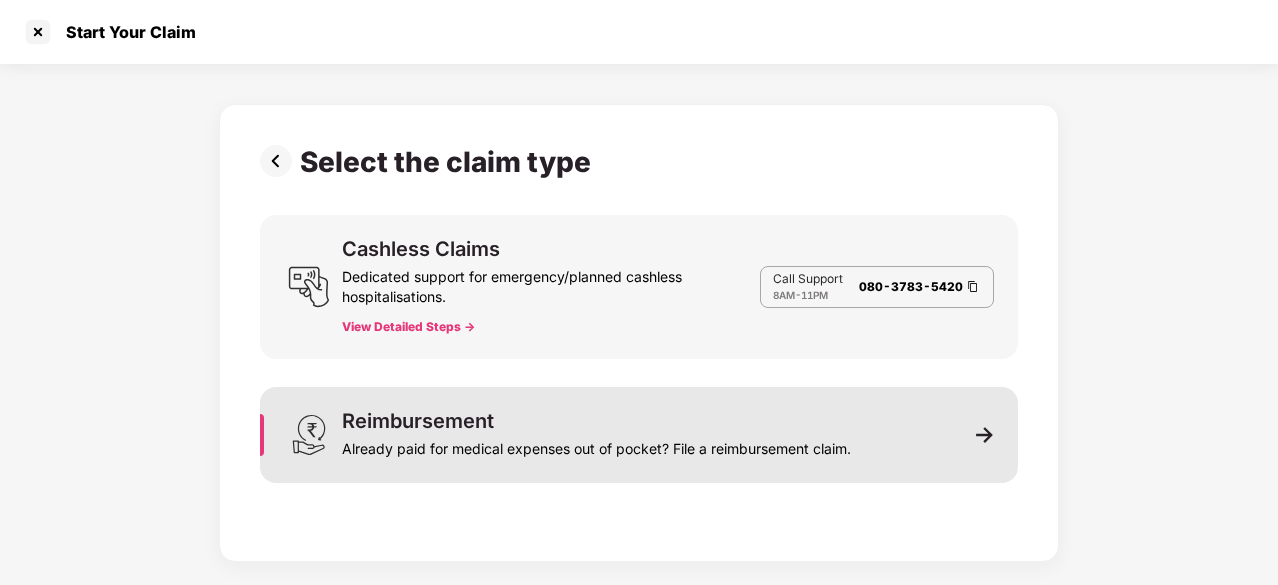 click on "Already paid for medical expenses out of pocket? File a reimbursement claim." at bounding box center (596, 445) 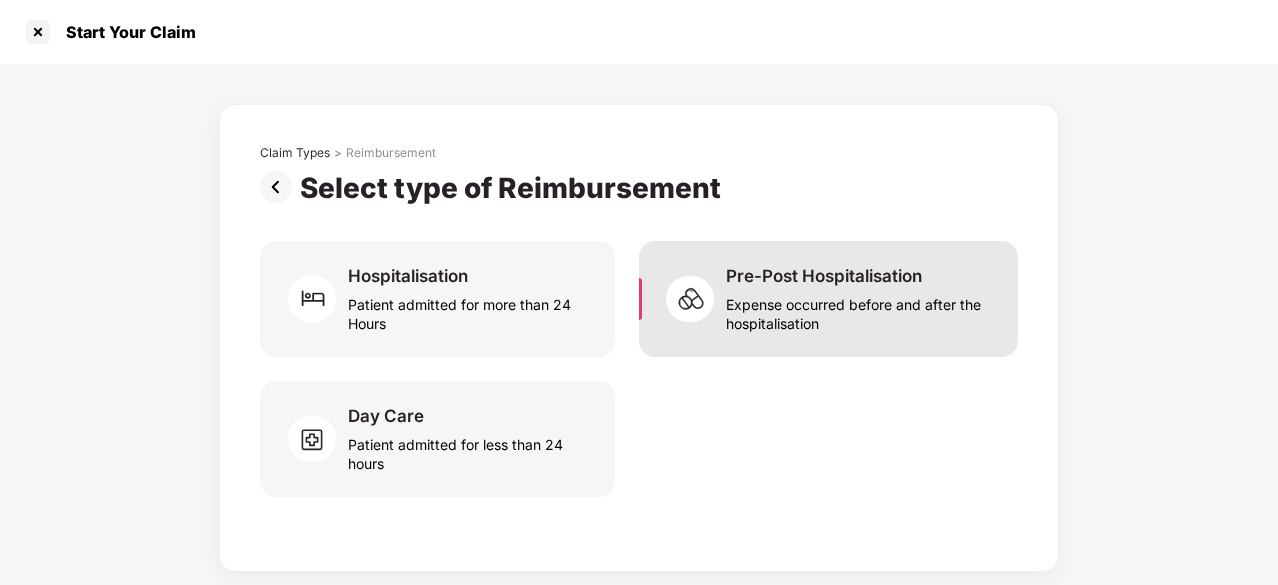 click on "Pre-Post Hospitalisation" at bounding box center (824, 276) 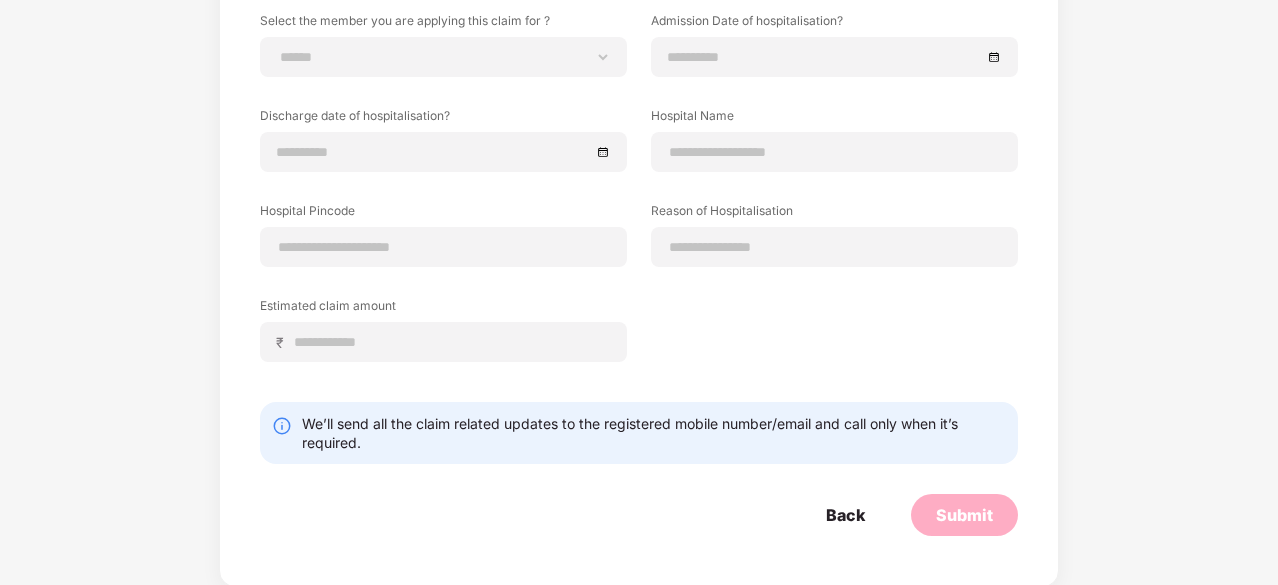 scroll, scrollTop: 220, scrollLeft: 0, axis: vertical 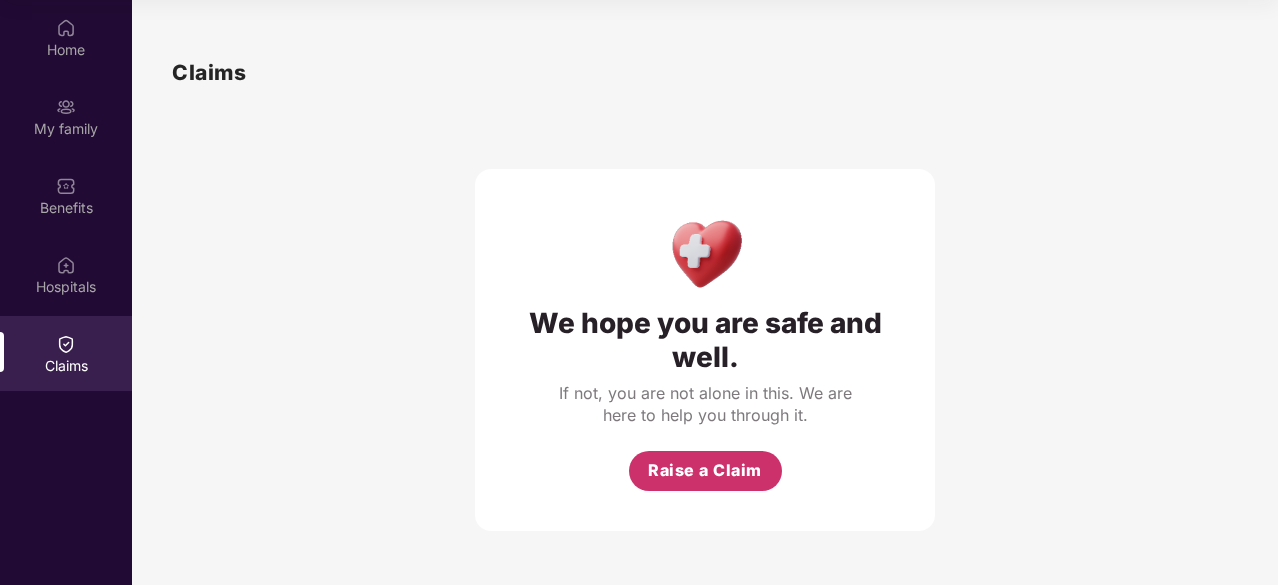 click on "Raise a Claim" at bounding box center [705, 470] 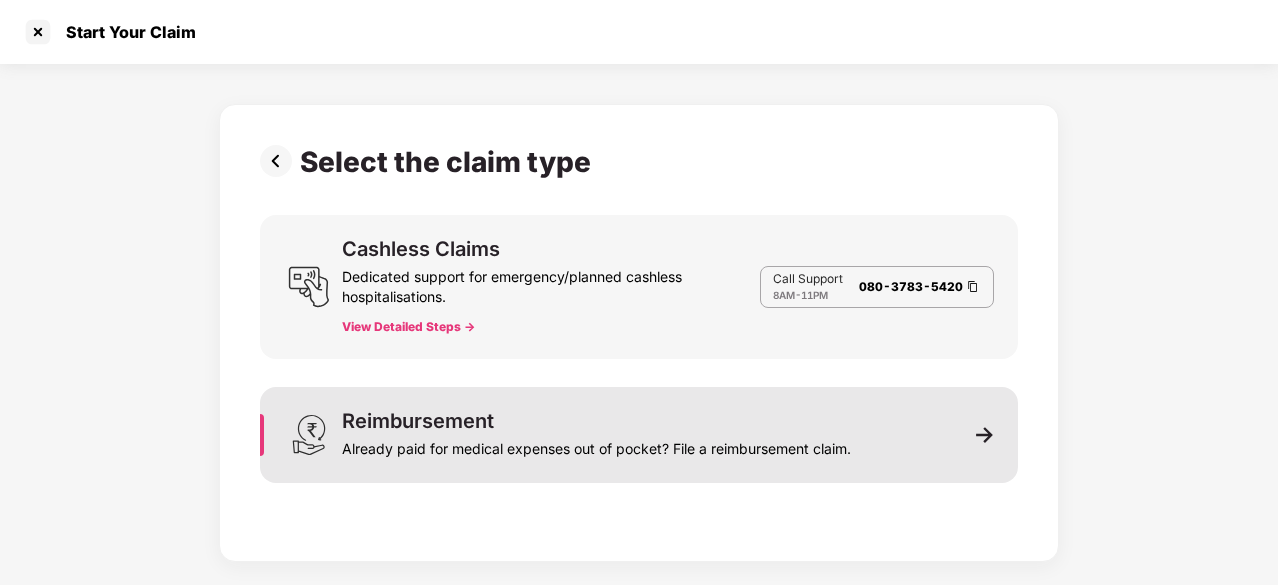 scroll, scrollTop: 48, scrollLeft: 0, axis: vertical 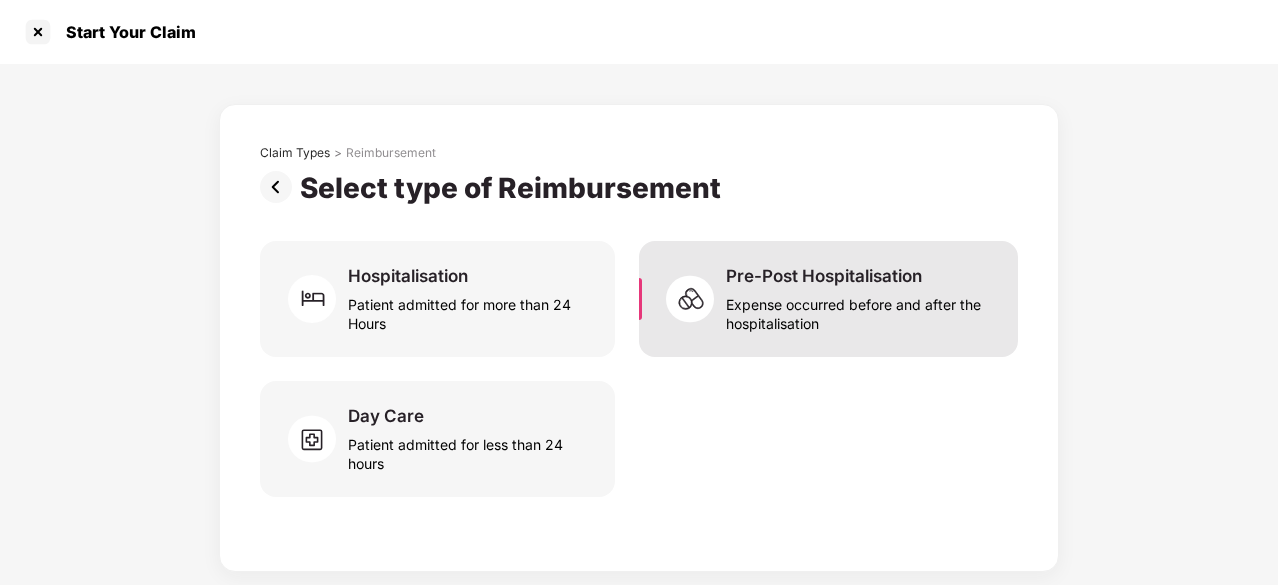 click on "Expense occurred before and after the hospitalisation" at bounding box center (860, 310) 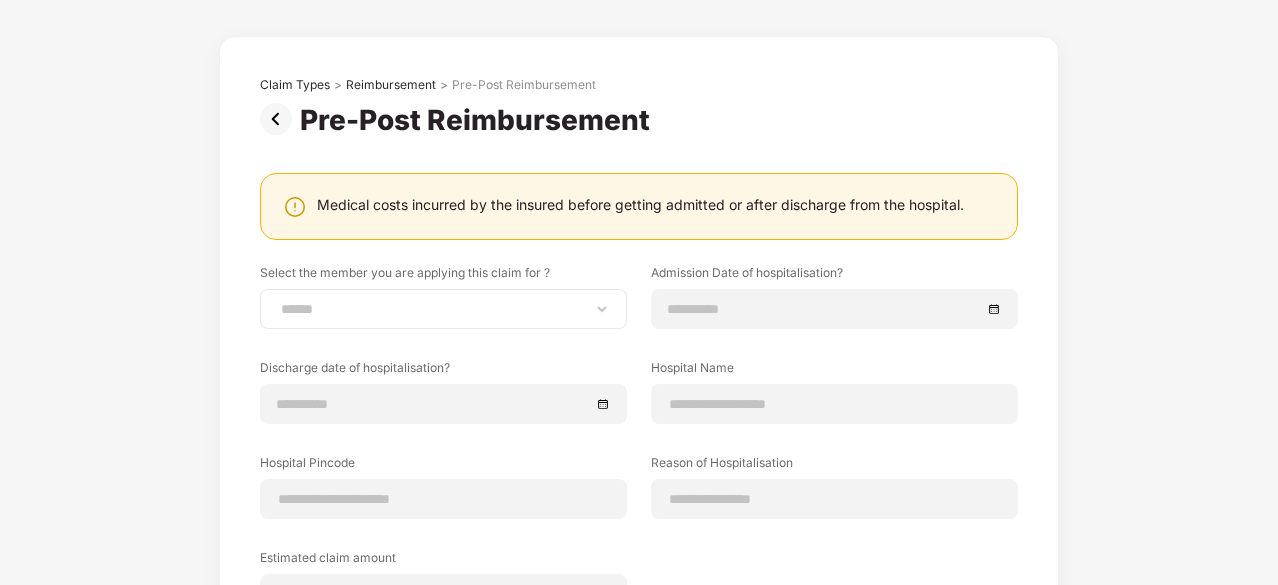 scroll, scrollTop: 100, scrollLeft: 0, axis: vertical 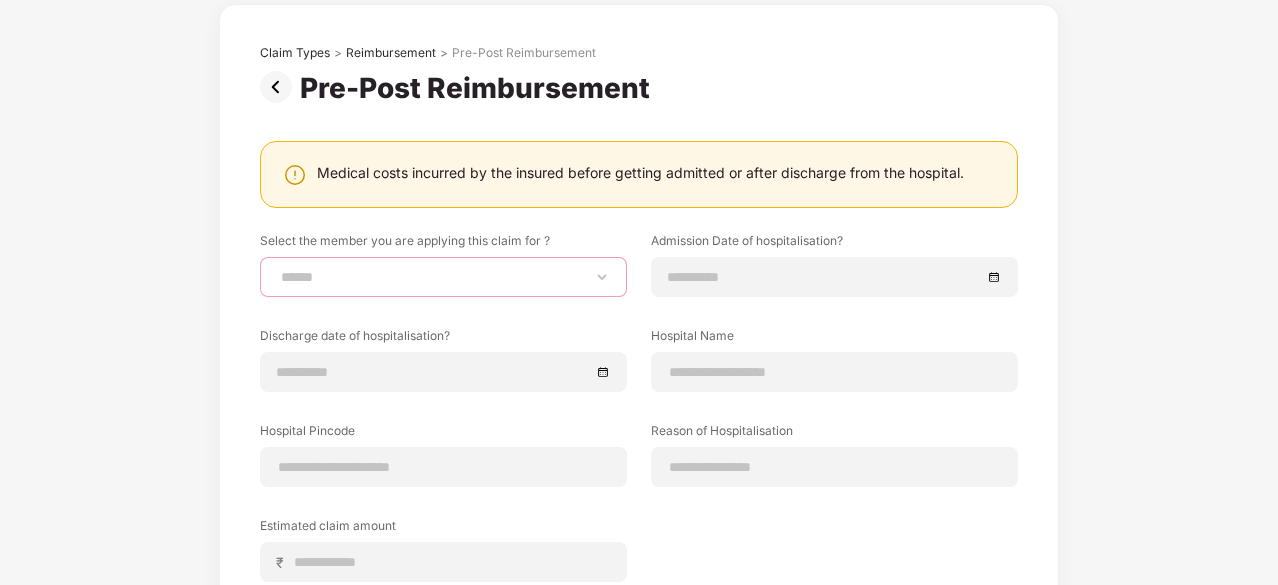 click on "**********" at bounding box center (443, 277) 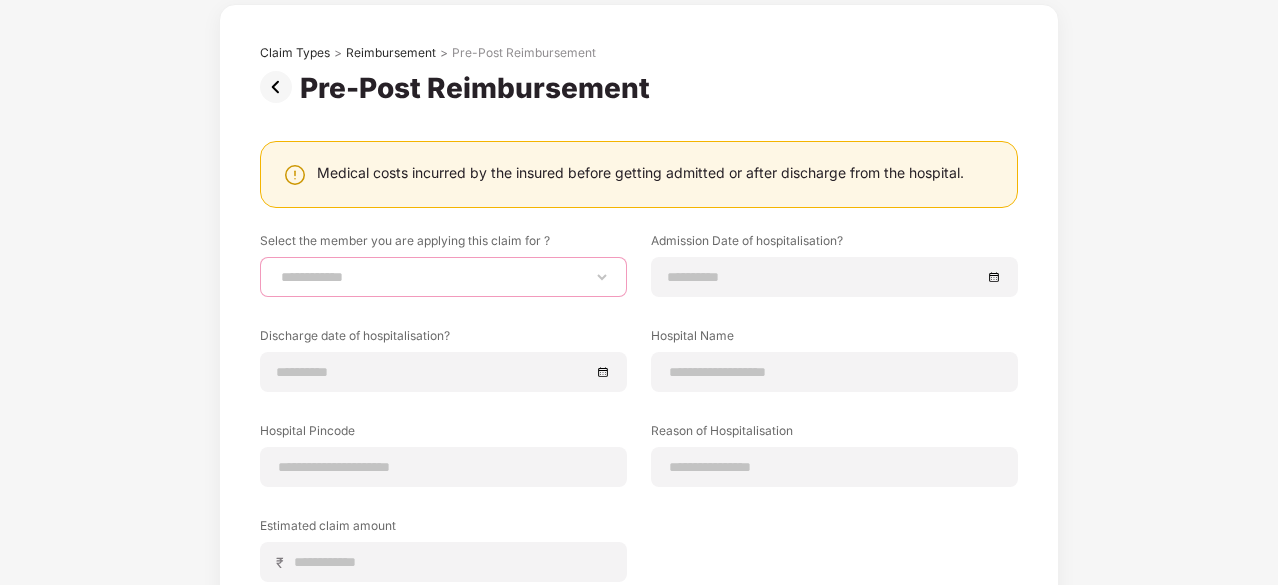 click on "**********" at bounding box center [443, 277] 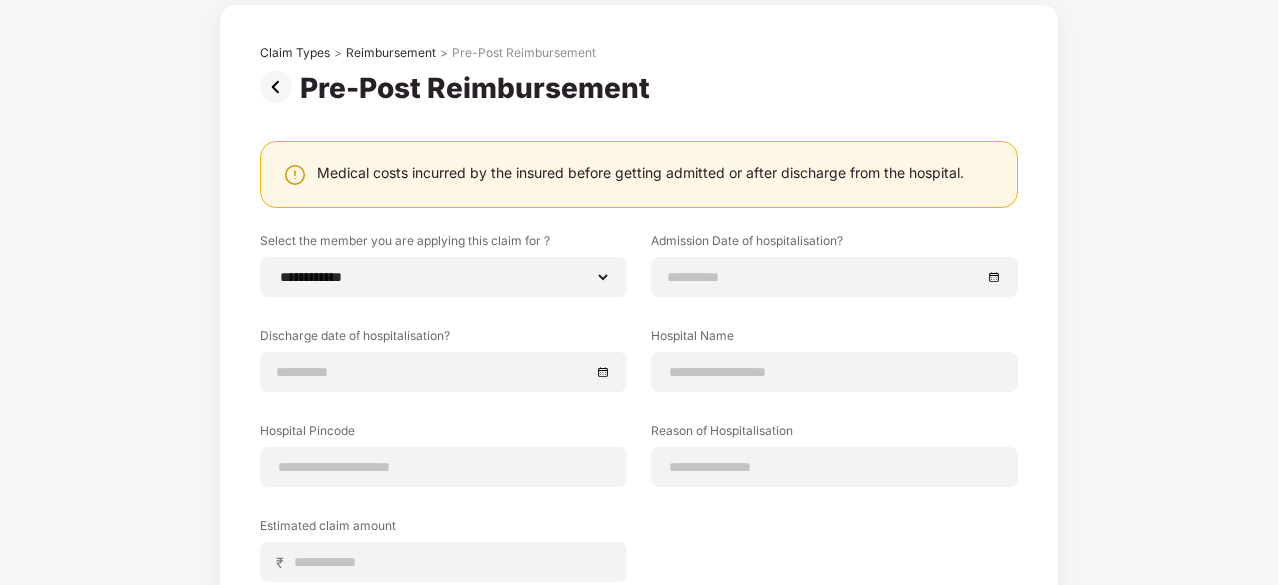 drag, startPoint x: 156, startPoint y: 329, endPoint x: 250, endPoint y: 382, distance: 107.912 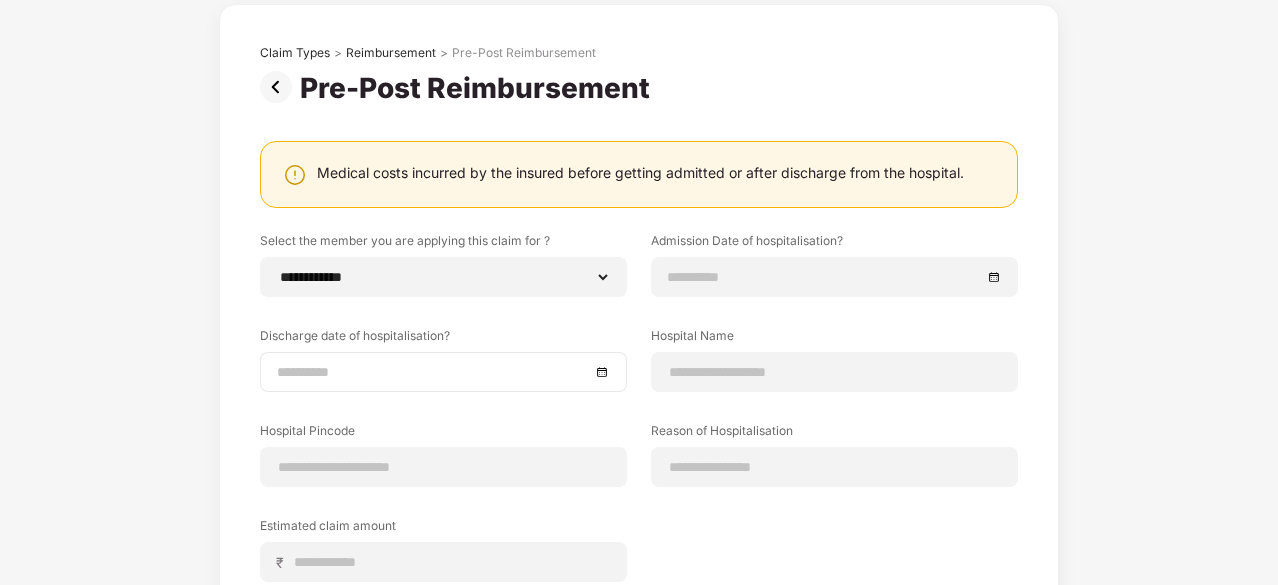 scroll, scrollTop: 200, scrollLeft: 0, axis: vertical 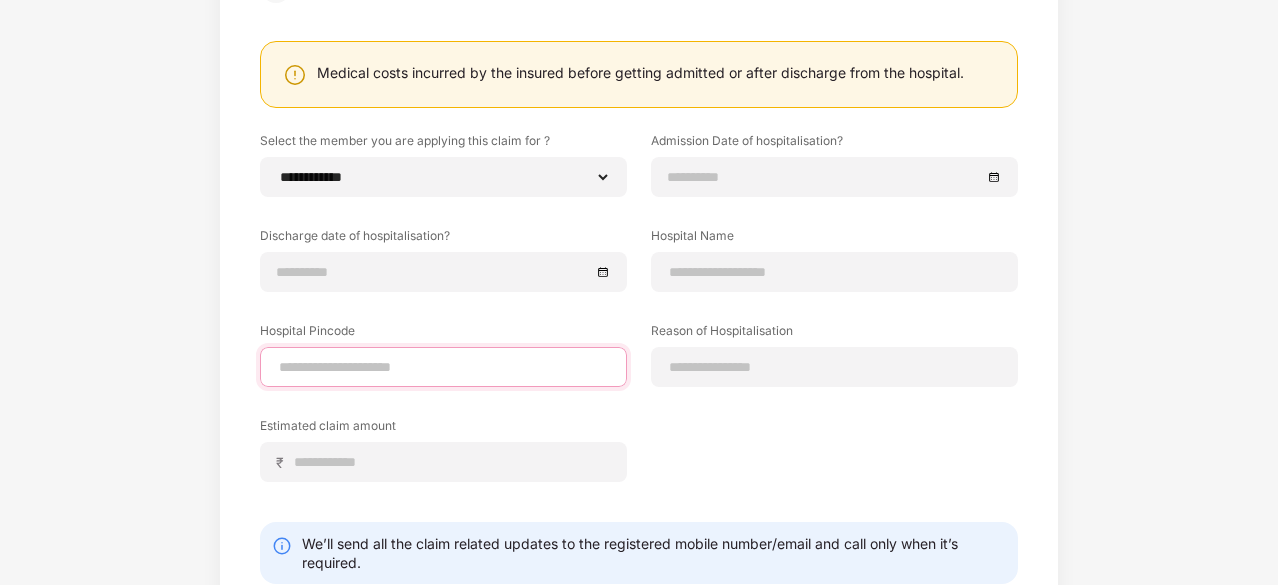 click at bounding box center [443, 367] 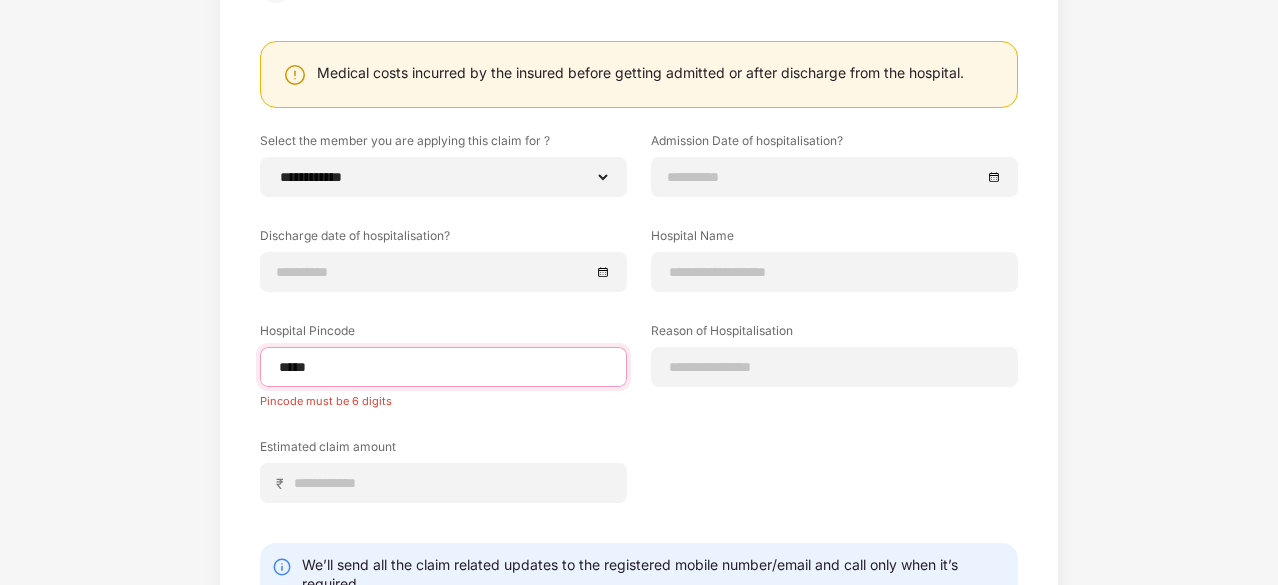 type on "******" 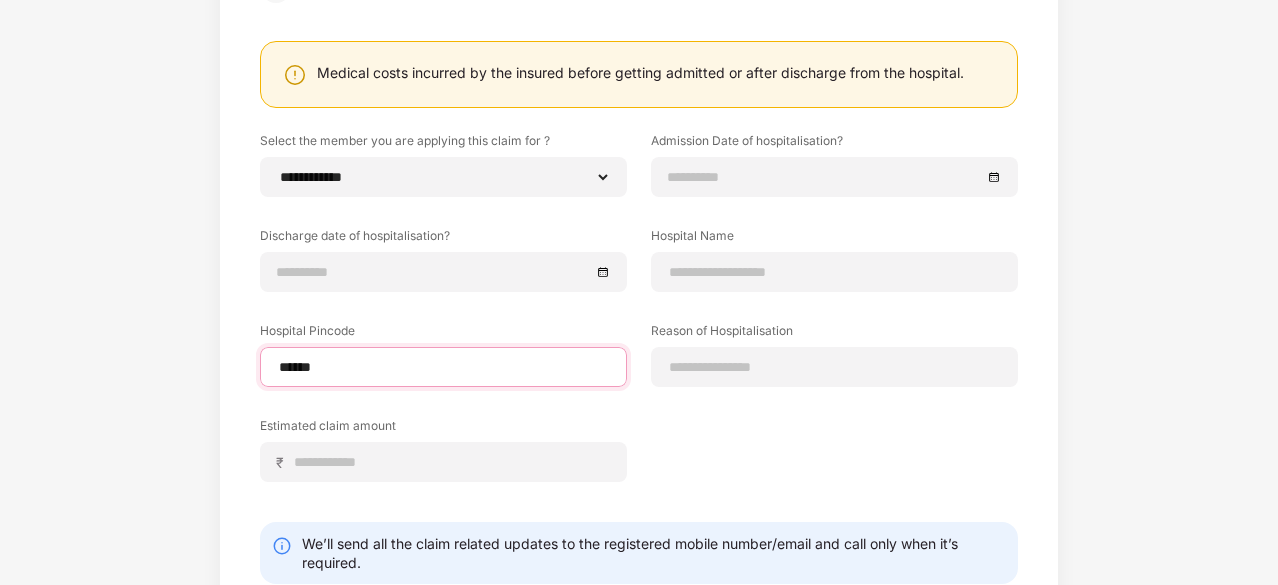 select on "******" 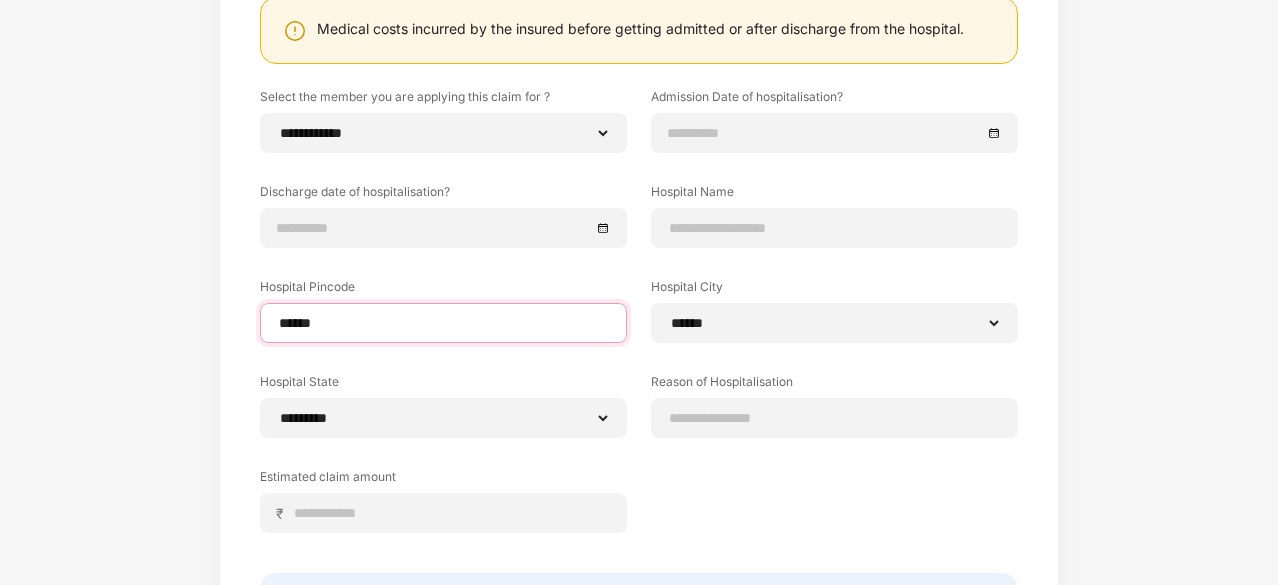 scroll, scrollTop: 200, scrollLeft: 0, axis: vertical 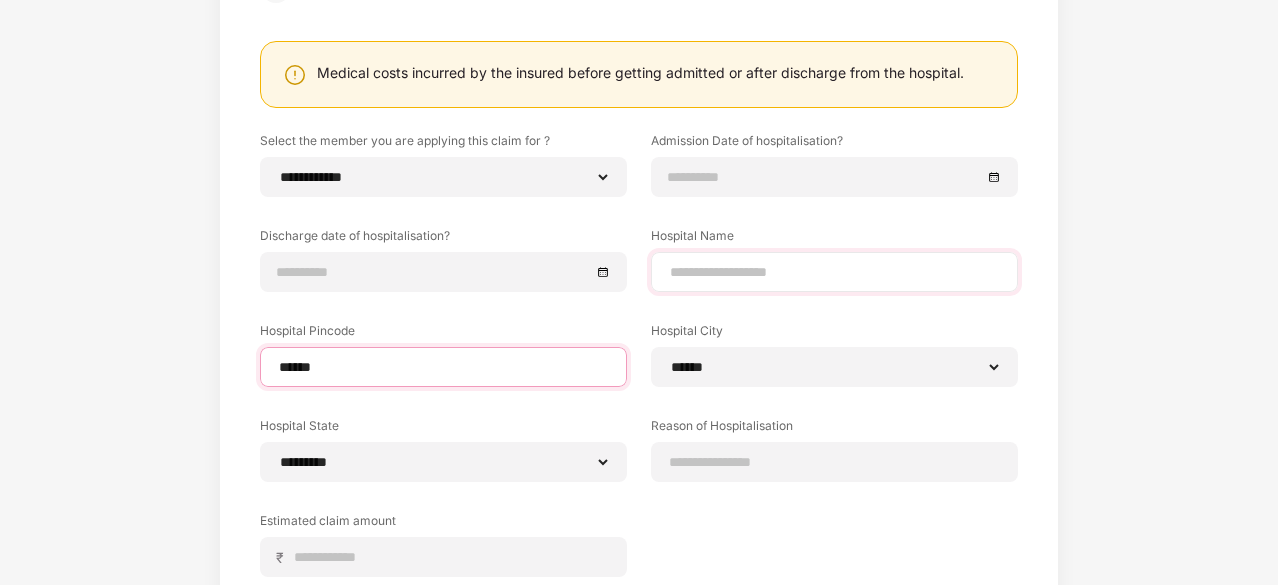 type on "******" 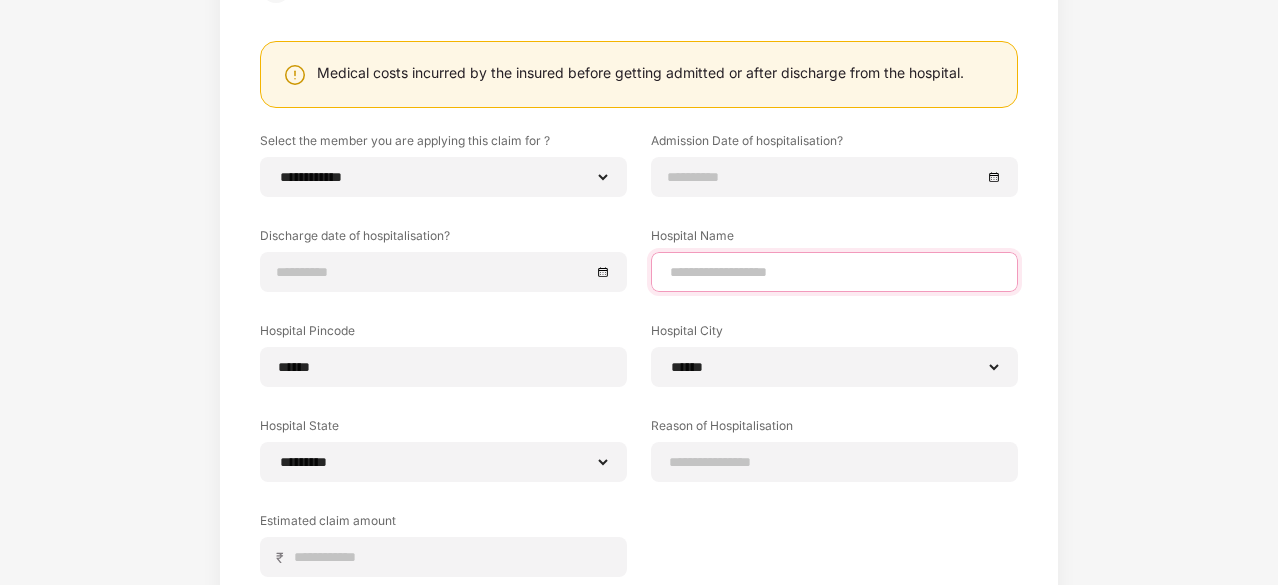 drag, startPoint x: 792, startPoint y: 273, endPoint x: 813, endPoint y: 281, distance: 22.472204 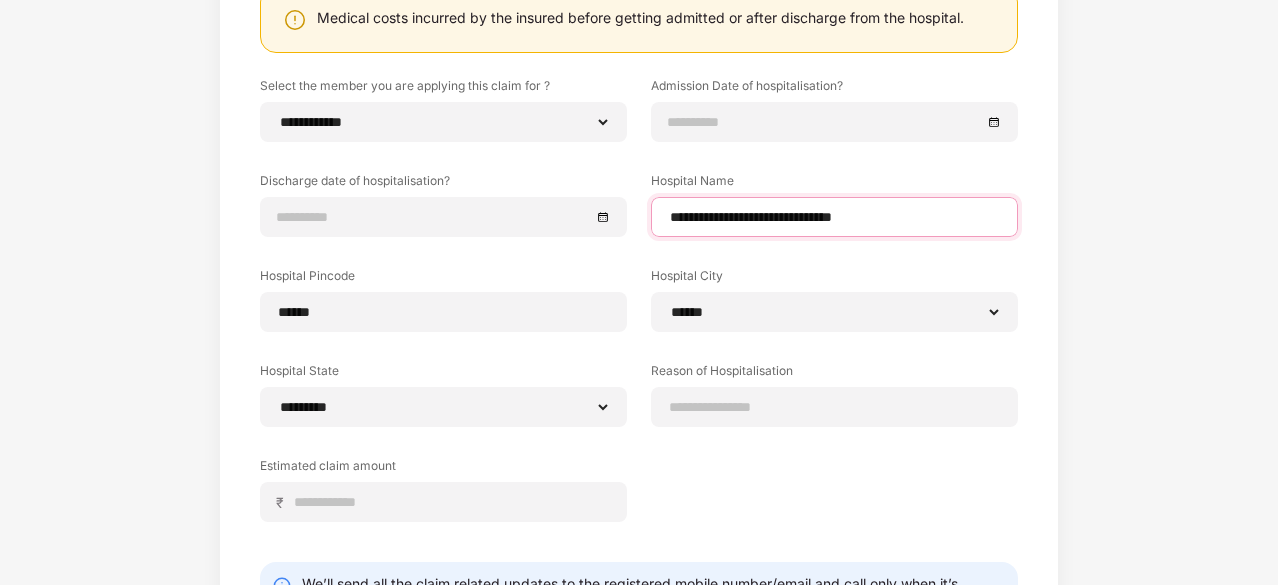 scroll, scrollTop: 300, scrollLeft: 0, axis: vertical 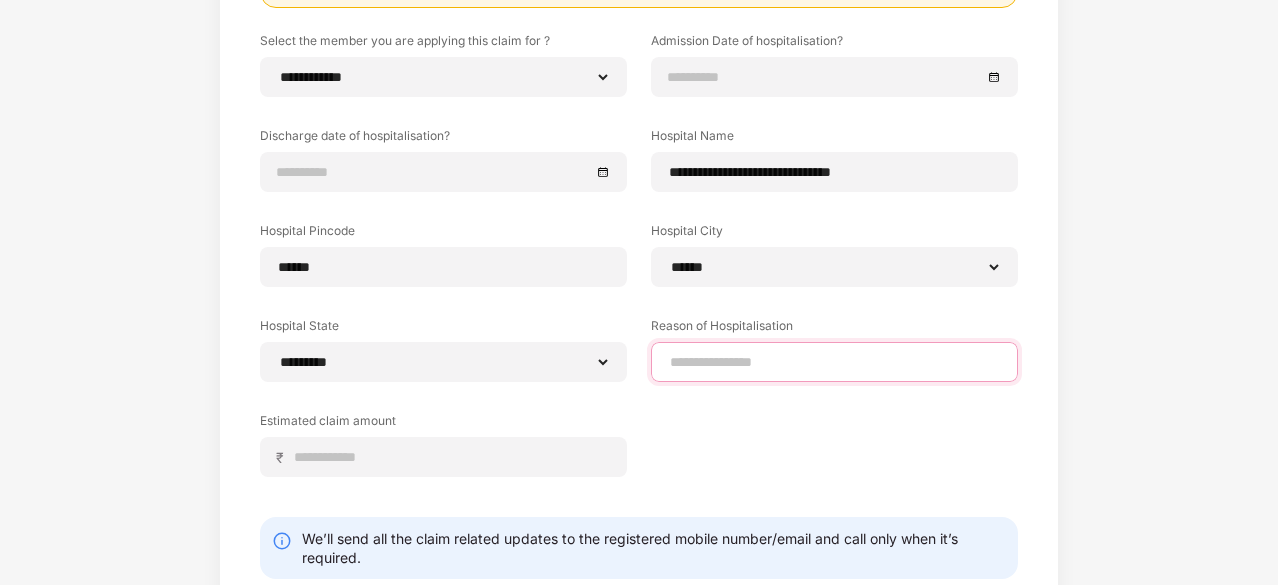click at bounding box center [834, 362] 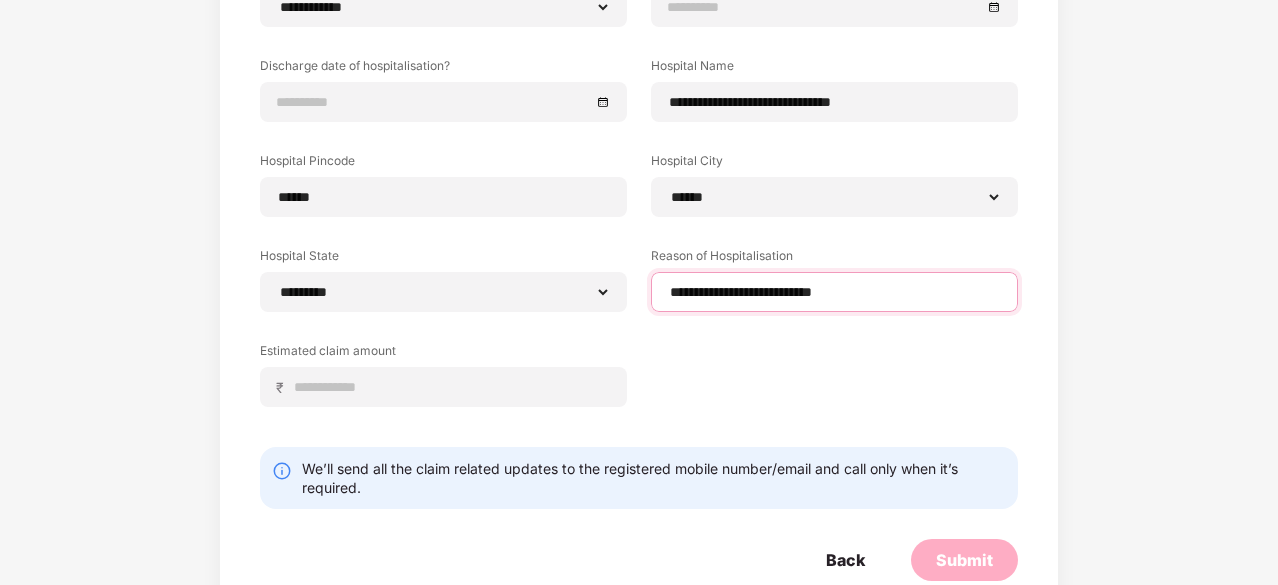scroll, scrollTop: 400, scrollLeft: 0, axis: vertical 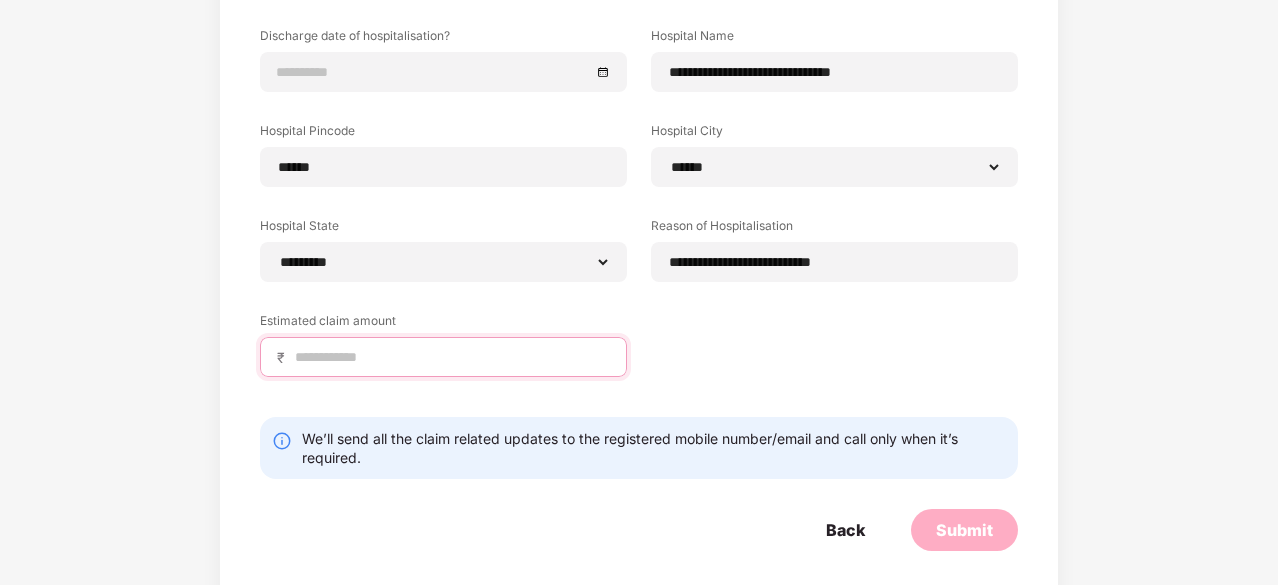 click at bounding box center [451, 357] 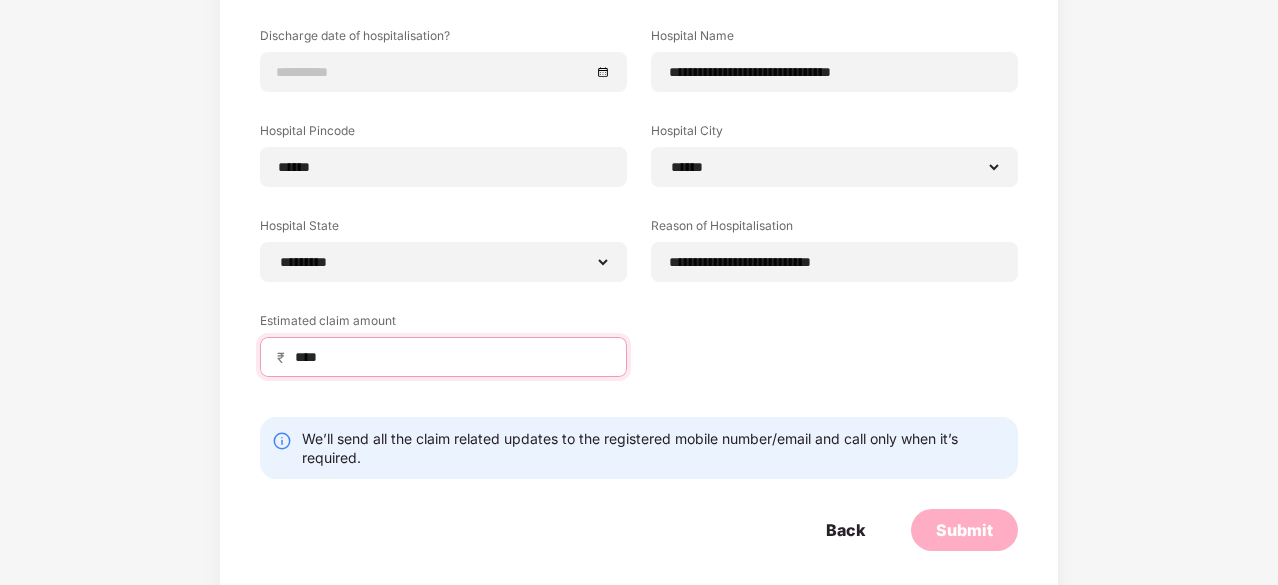 type on "****" 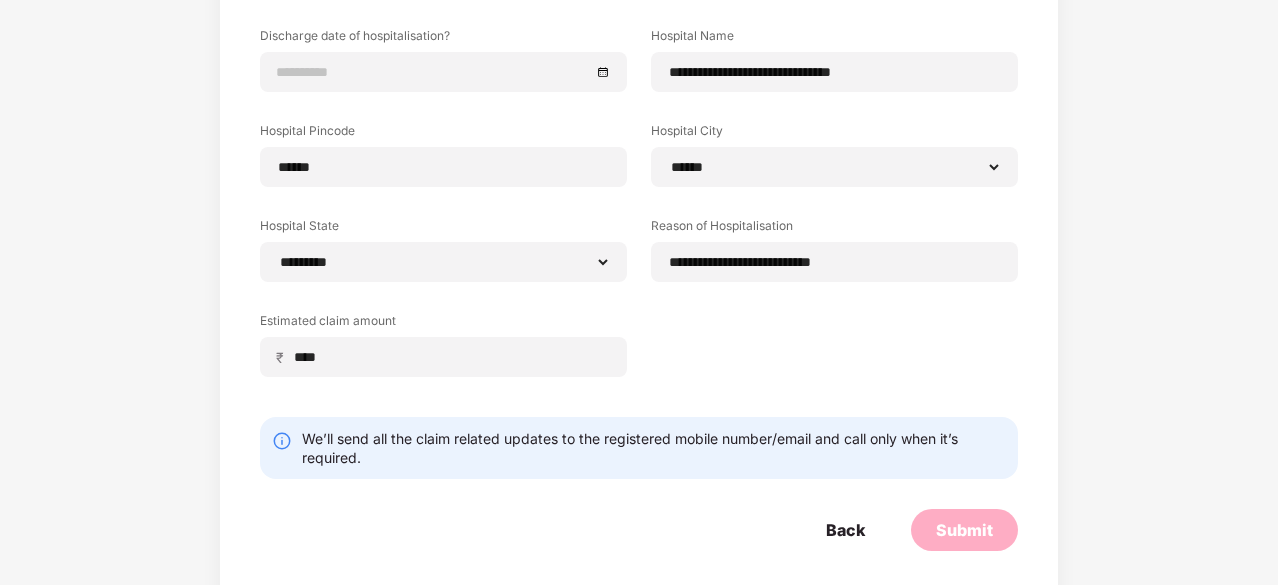 click on "**********" at bounding box center [639, 169] 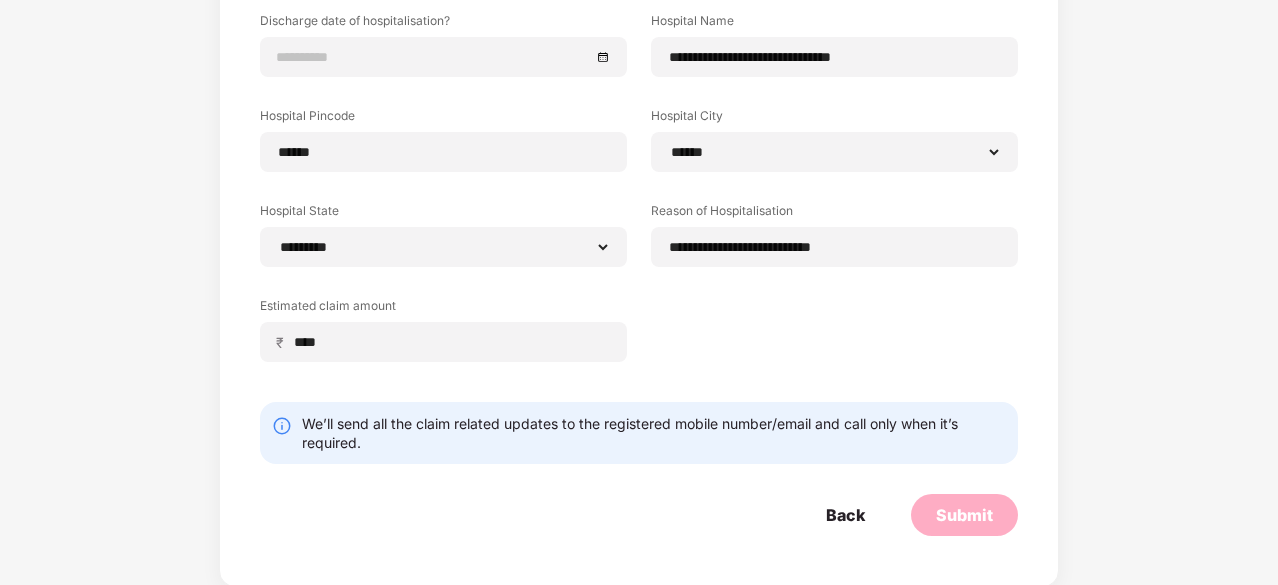 scroll, scrollTop: 215, scrollLeft: 0, axis: vertical 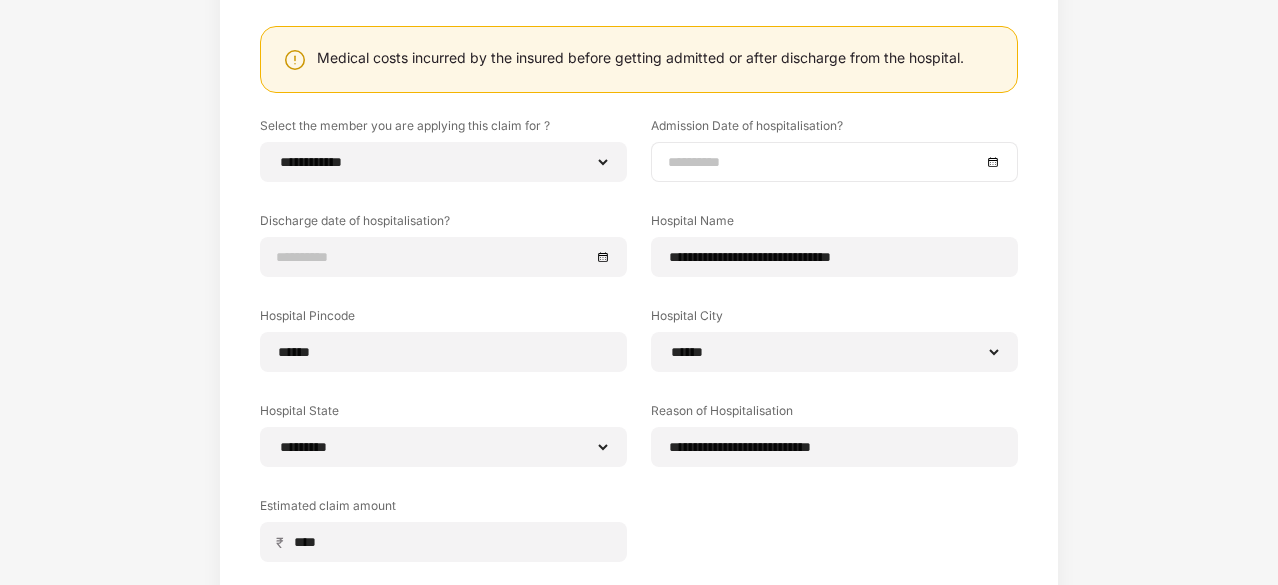 click at bounding box center (834, 162) 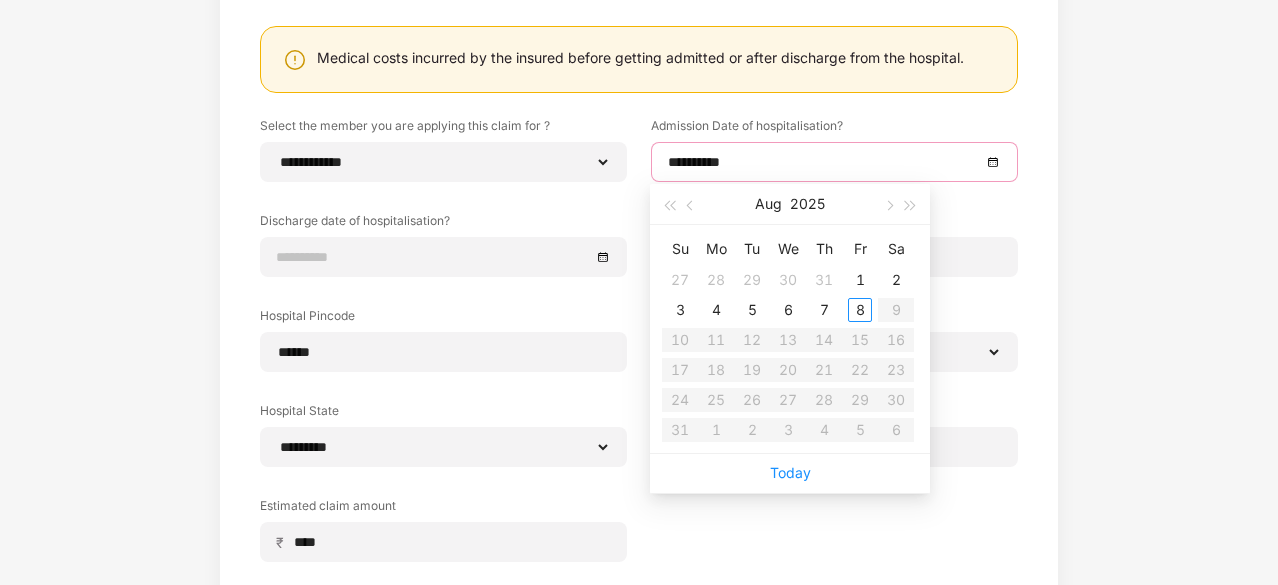 type on "**********" 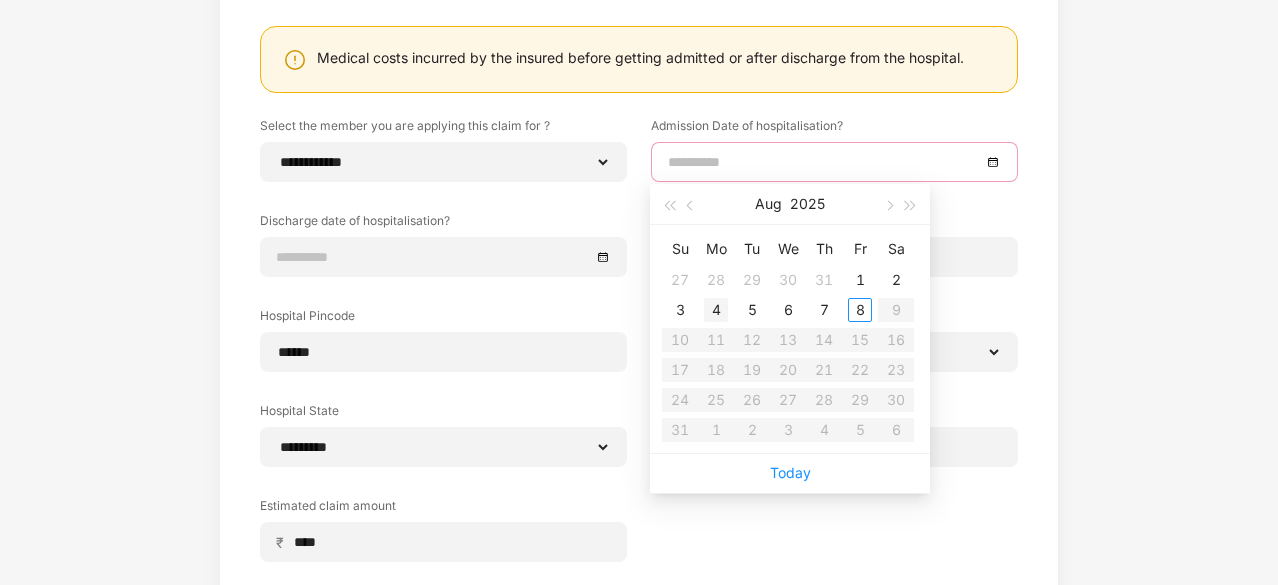 click on "4" at bounding box center (716, 310) 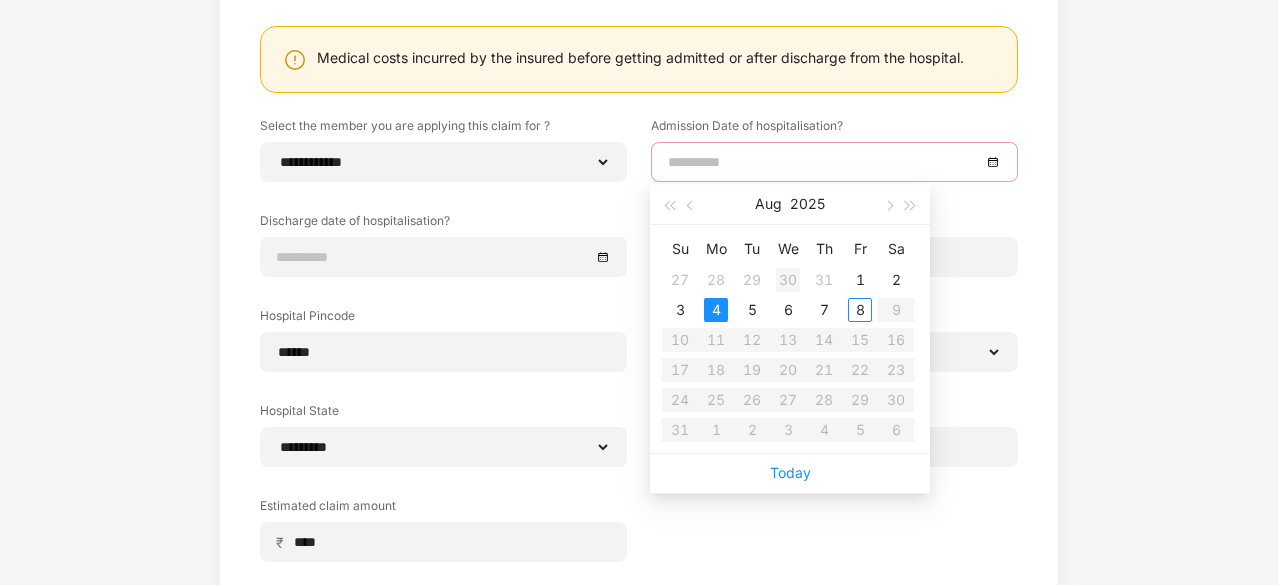 type on "**********" 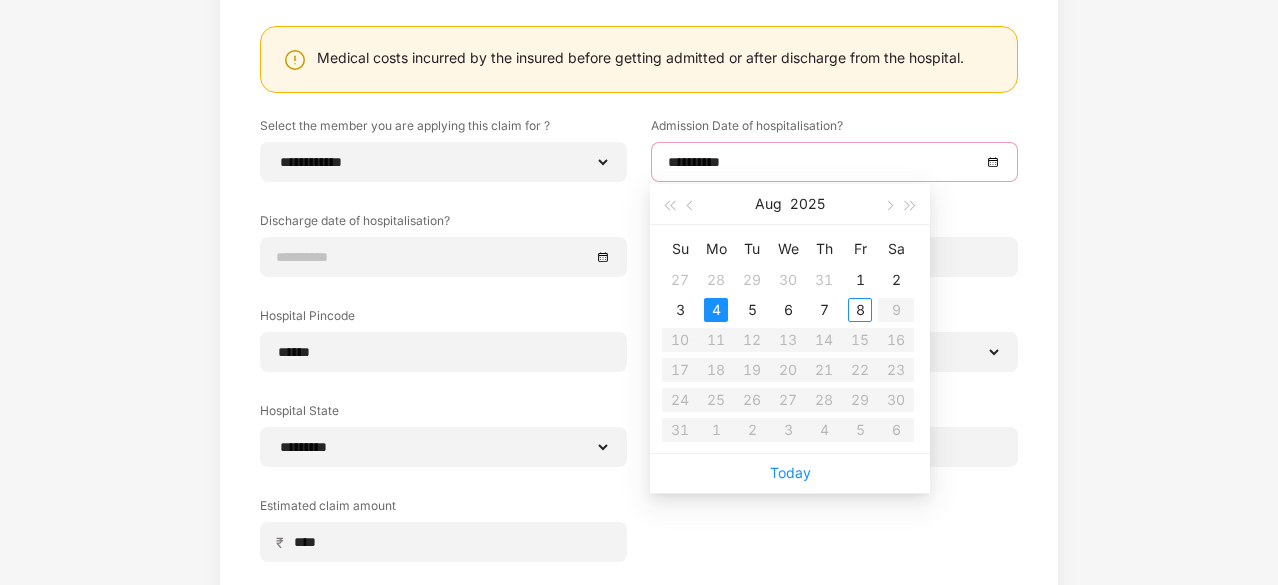 click on "**********" at bounding box center (639, 318) 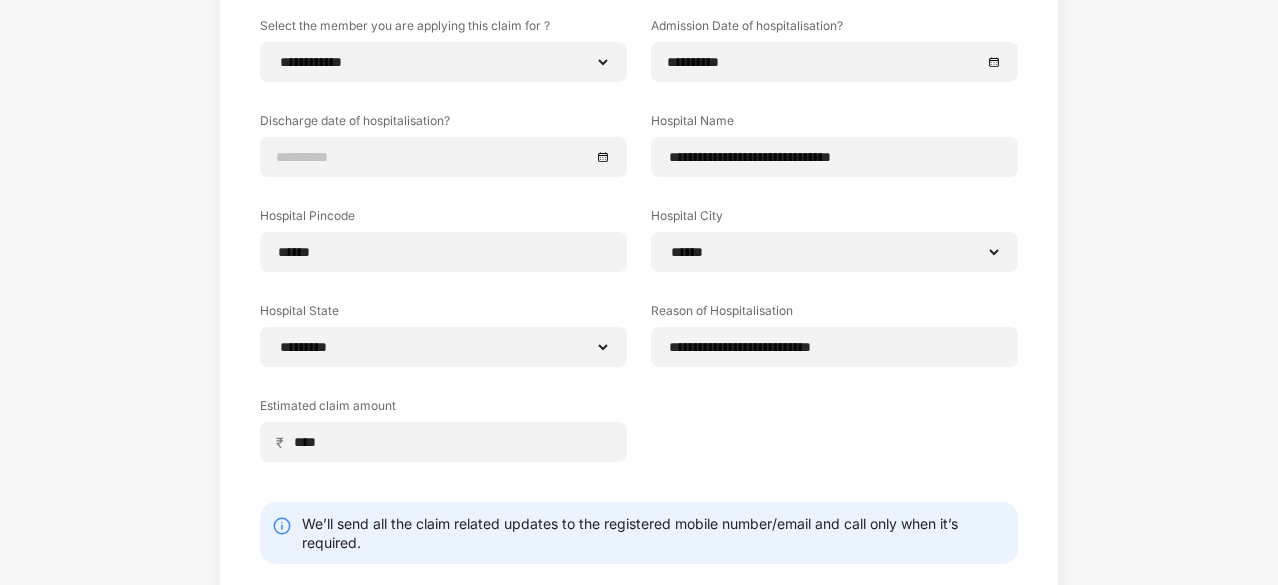 scroll, scrollTop: 215, scrollLeft: 0, axis: vertical 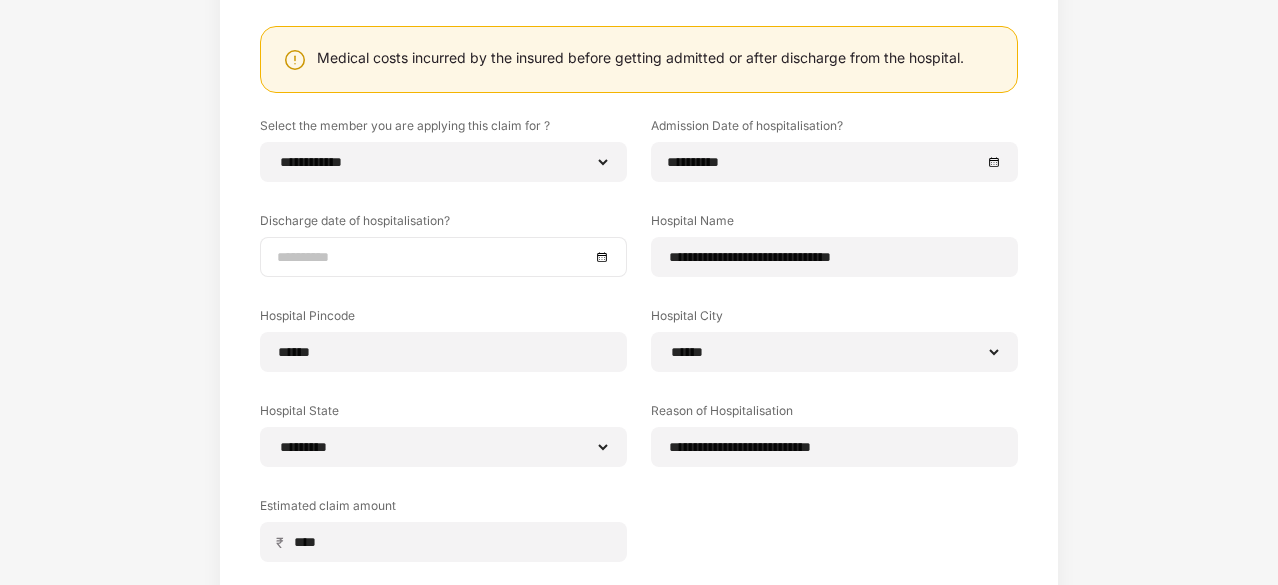 click at bounding box center (443, 257) 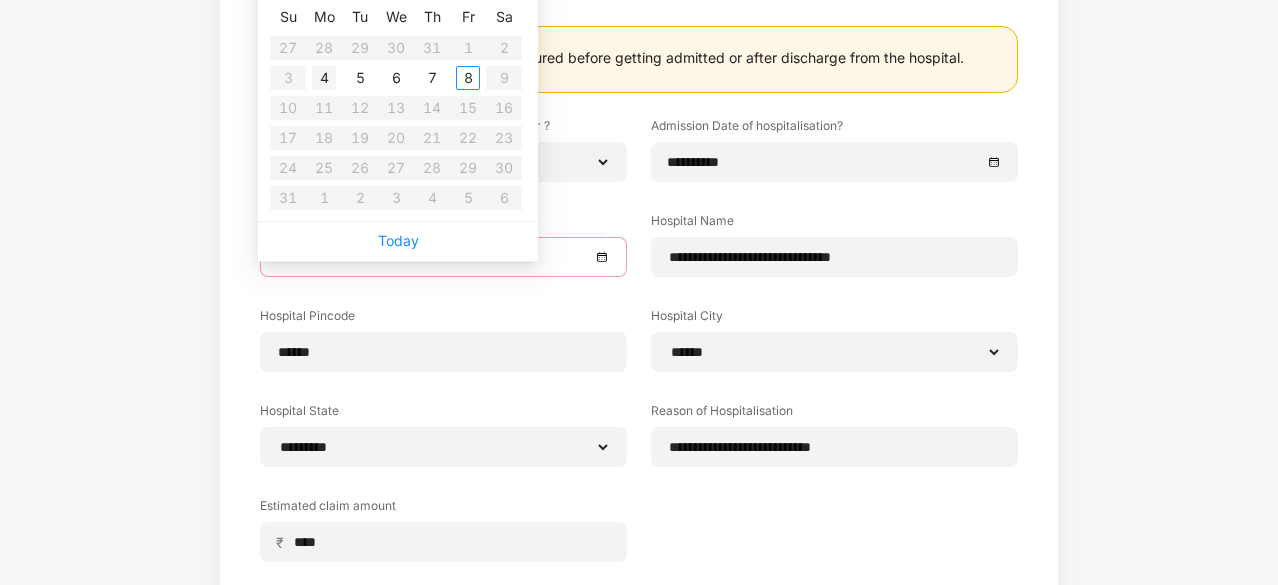 type on "**********" 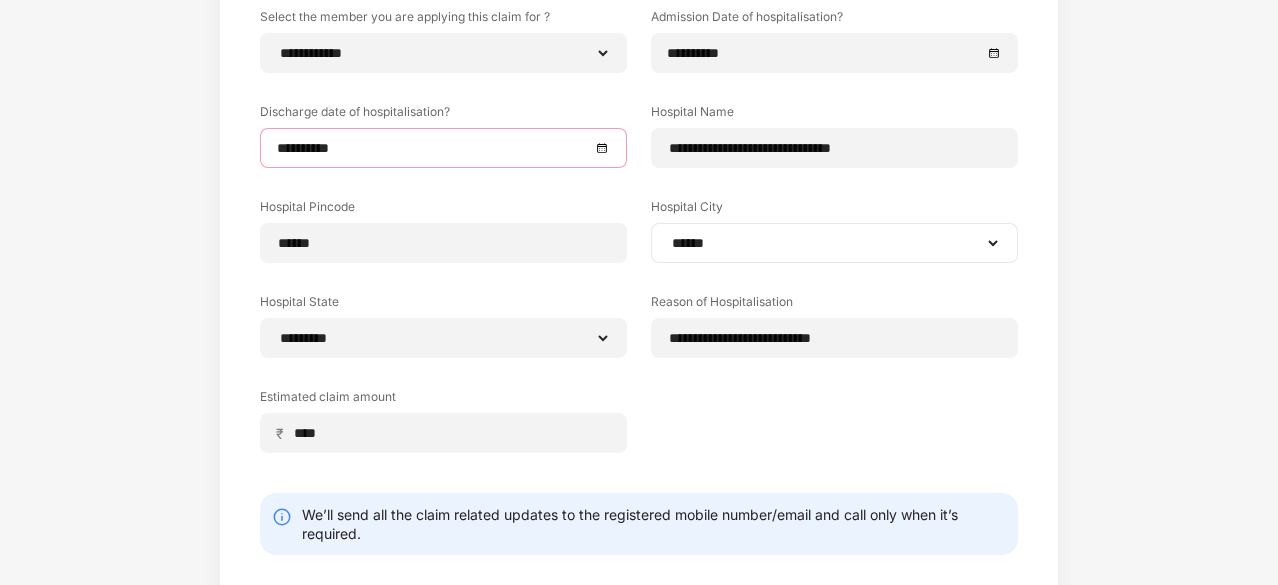 scroll, scrollTop: 415, scrollLeft: 0, axis: vertical 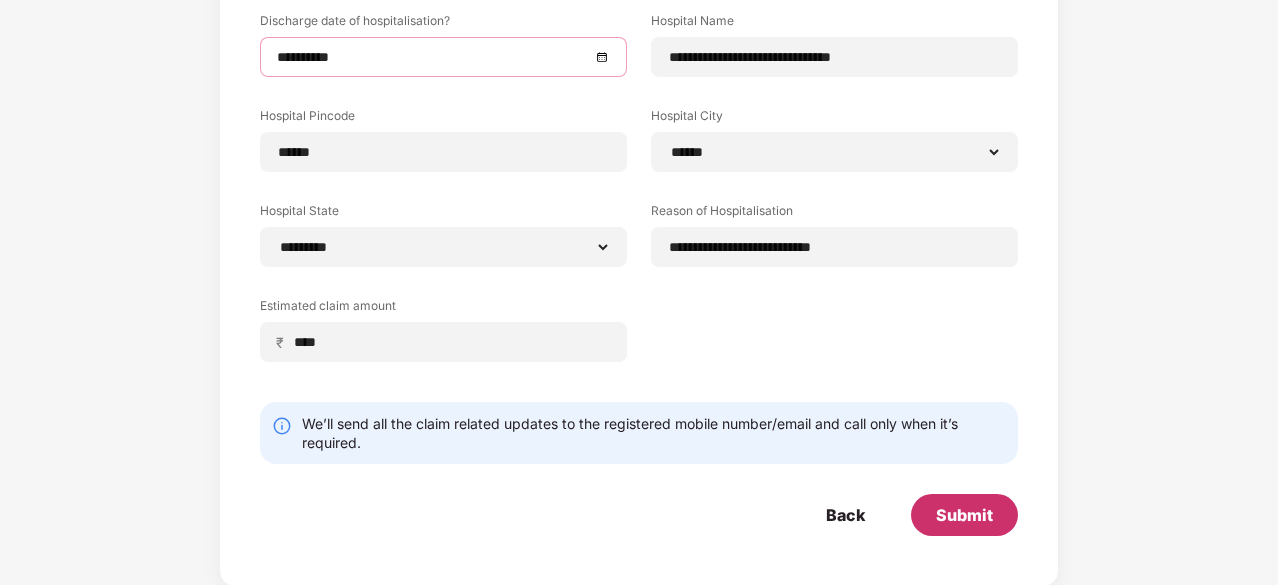 click on "Submit" at bounding box center (964, 515) 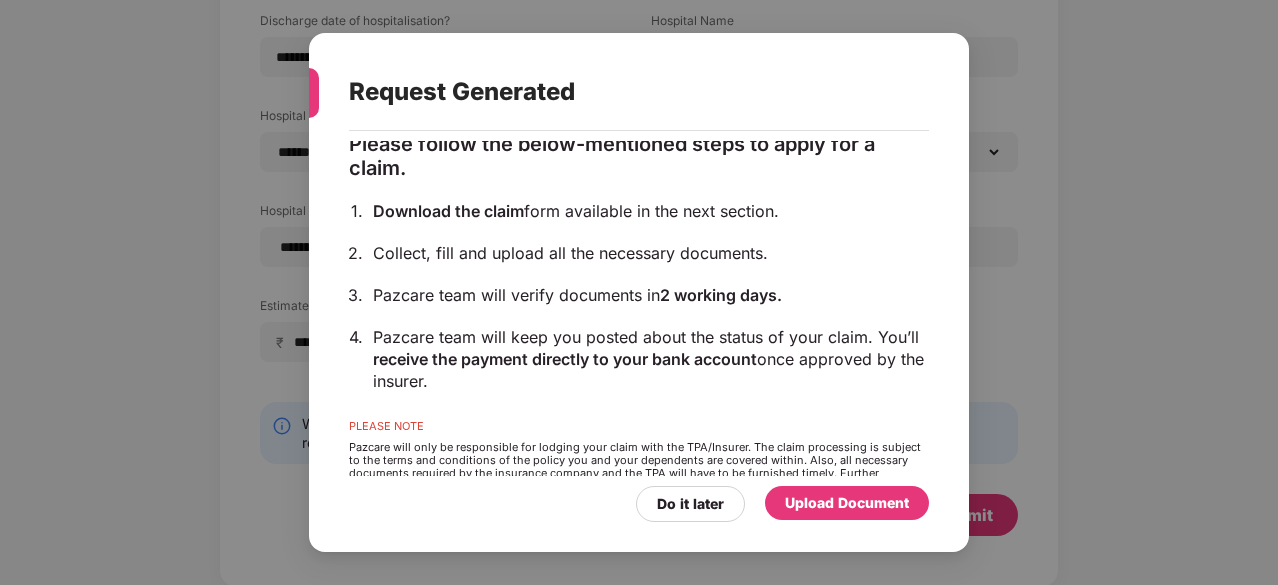 scroll, scrollTop: 200, scrollLeft: 0, axis: vertical 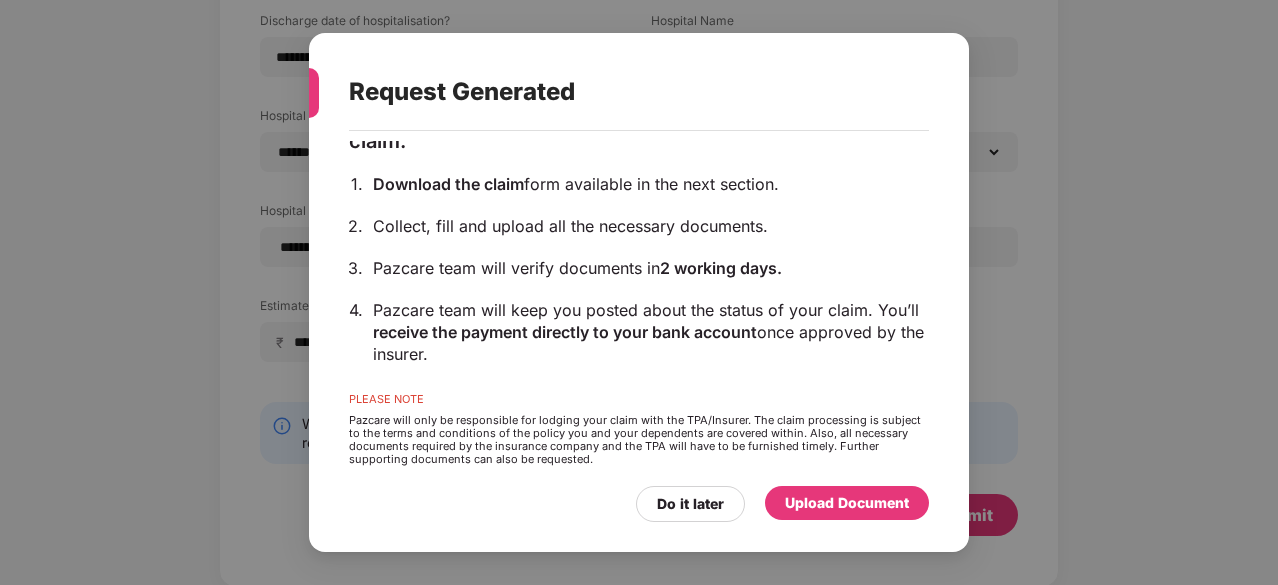 click on "Upload Document" at bounding box center [847, 503] 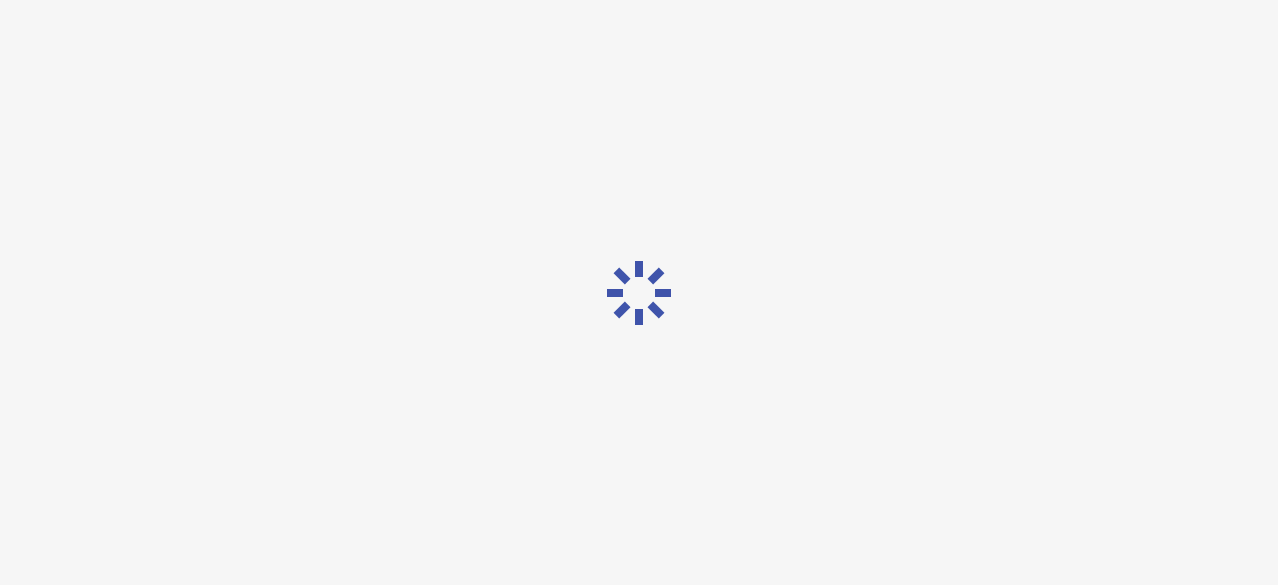 scroll, scrollTop: 0, scrollLeft: 0, axis: both 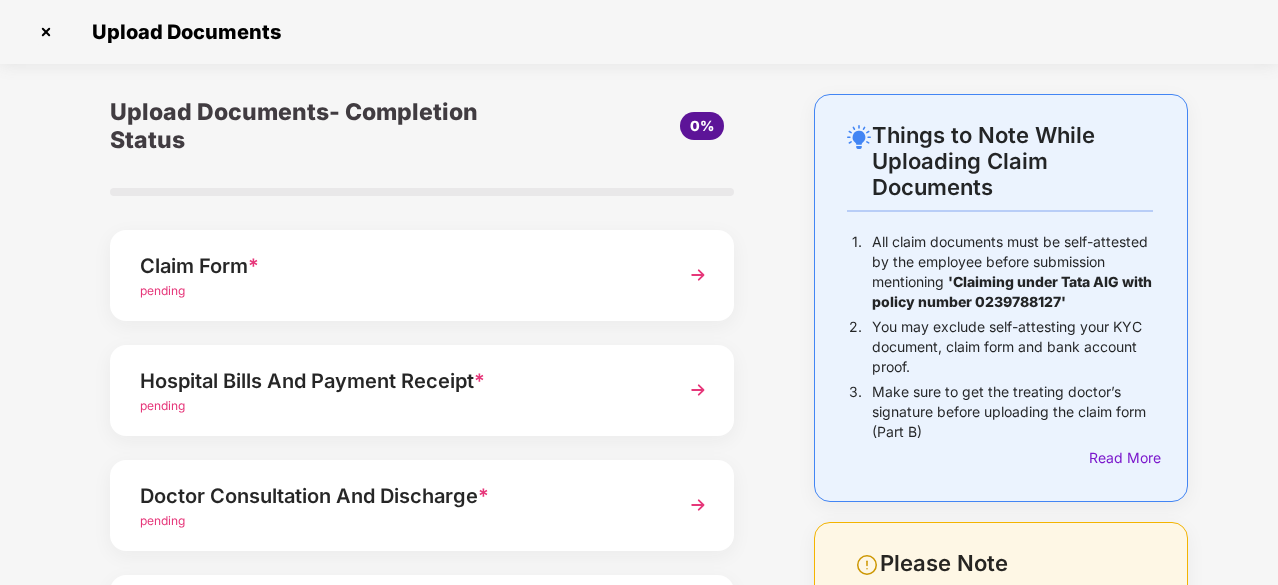 click on "pending" at bounding box center (162, 290) 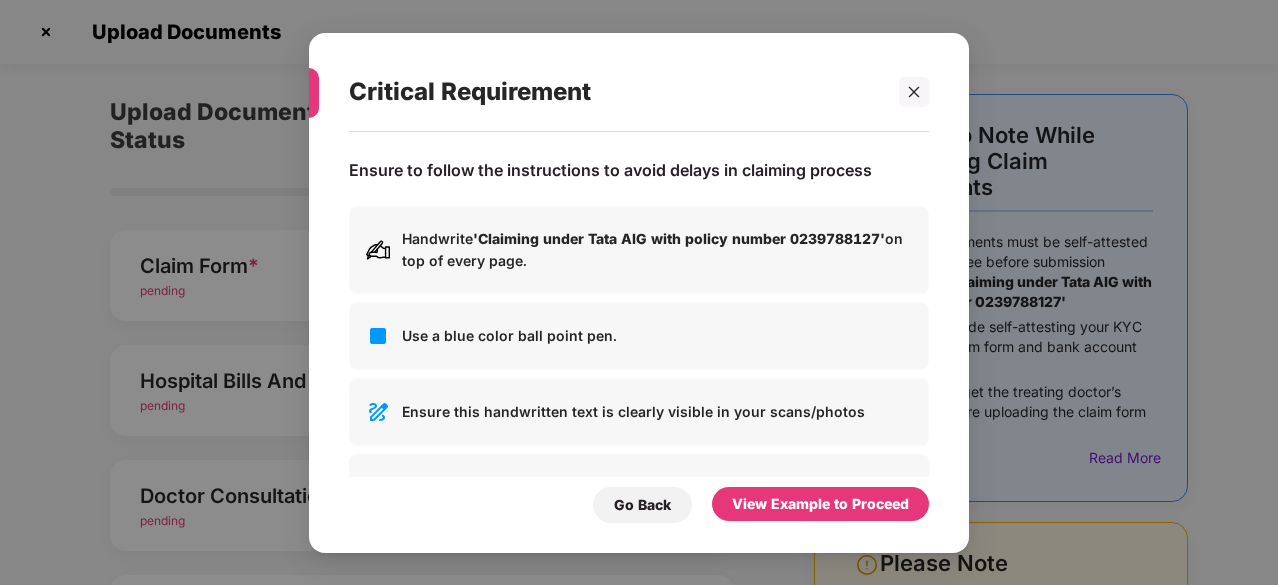 scroll, scrollTop: 0, scrollLeft: 0, axis: both 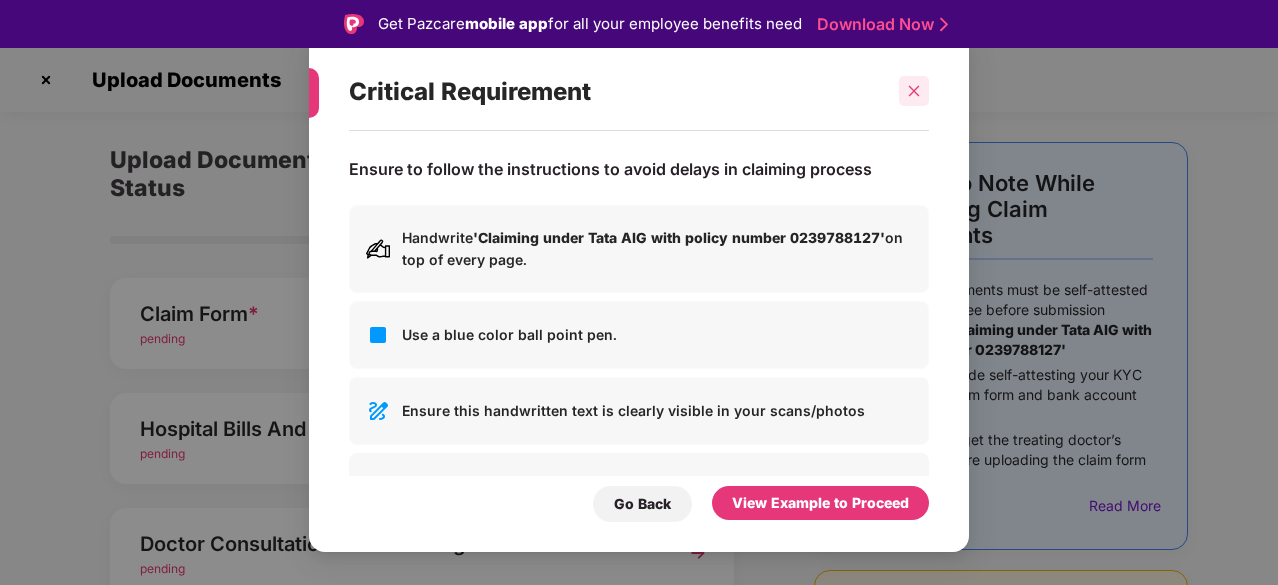 click at bounding box center [914, 91] 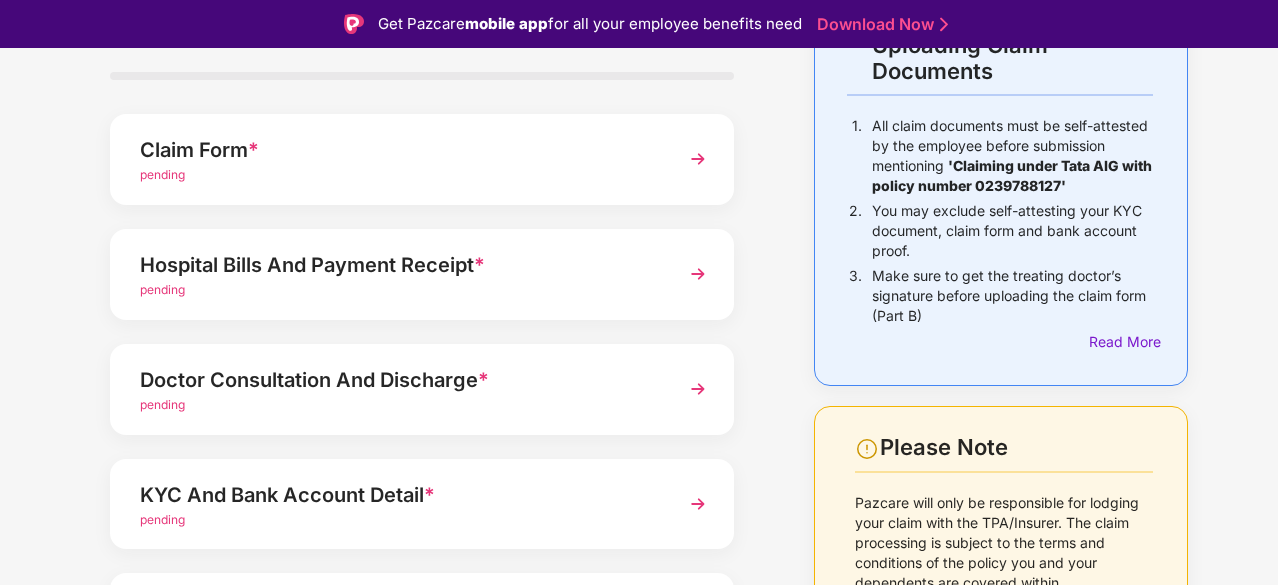 scroll, scrollTop: 26, scrollLeft: 0, axis: vertical 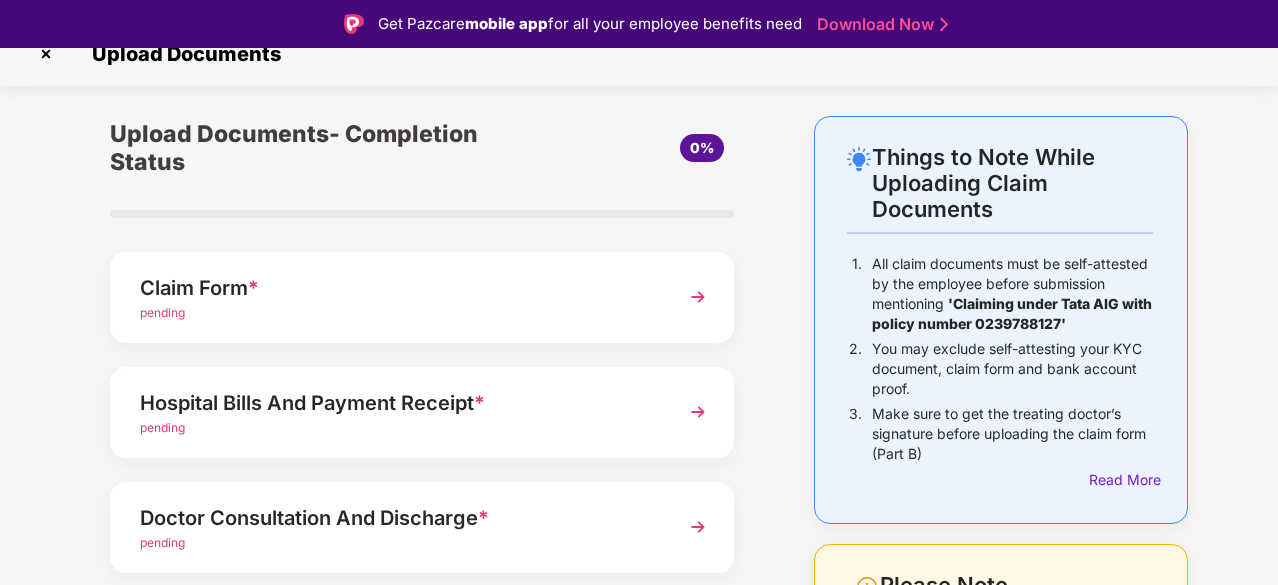 click on "Claim Form *" at bounding box center (398, 288) 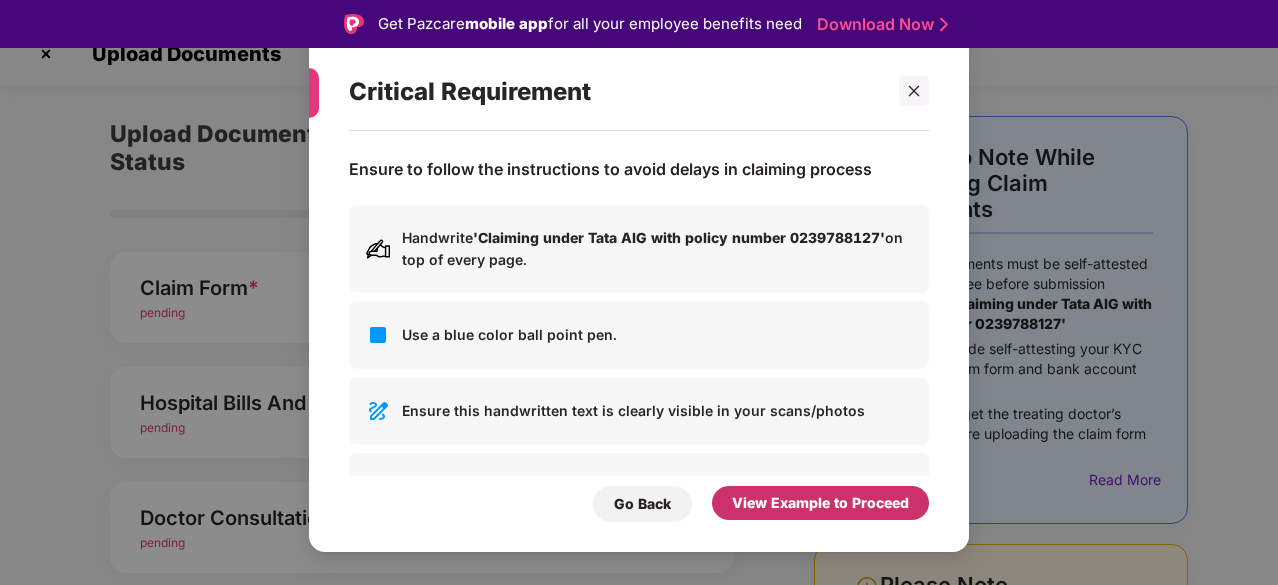 click on "View Example to Proceed" at bounding box center [820, 503] 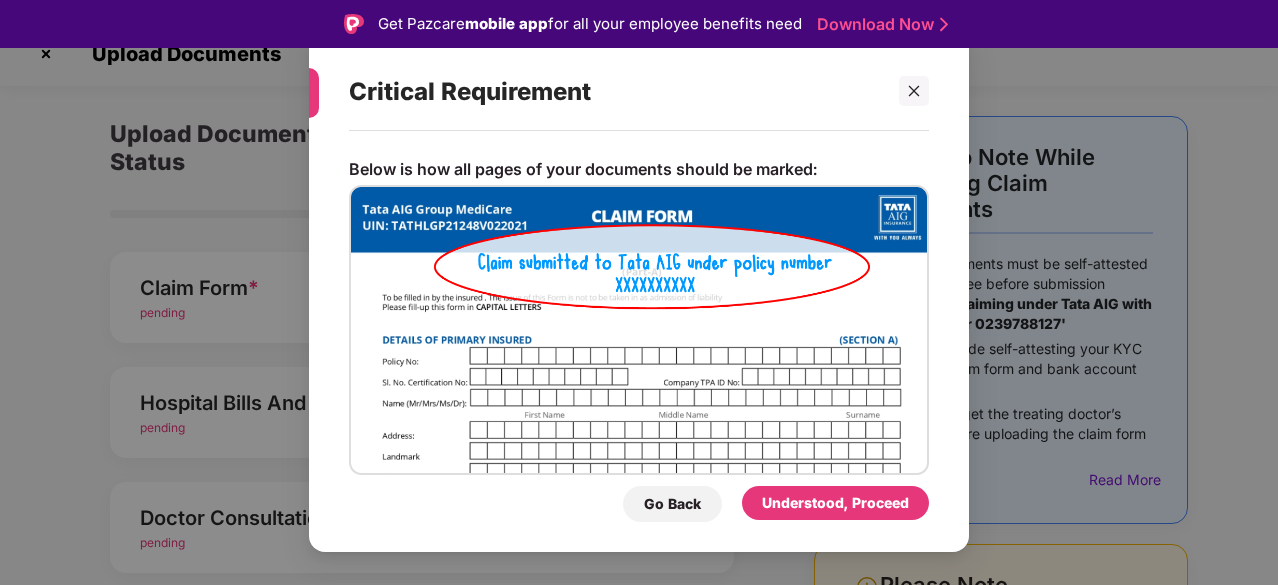 scroll, scrollTop: 58, scrollLeft: 0, axis: vertical 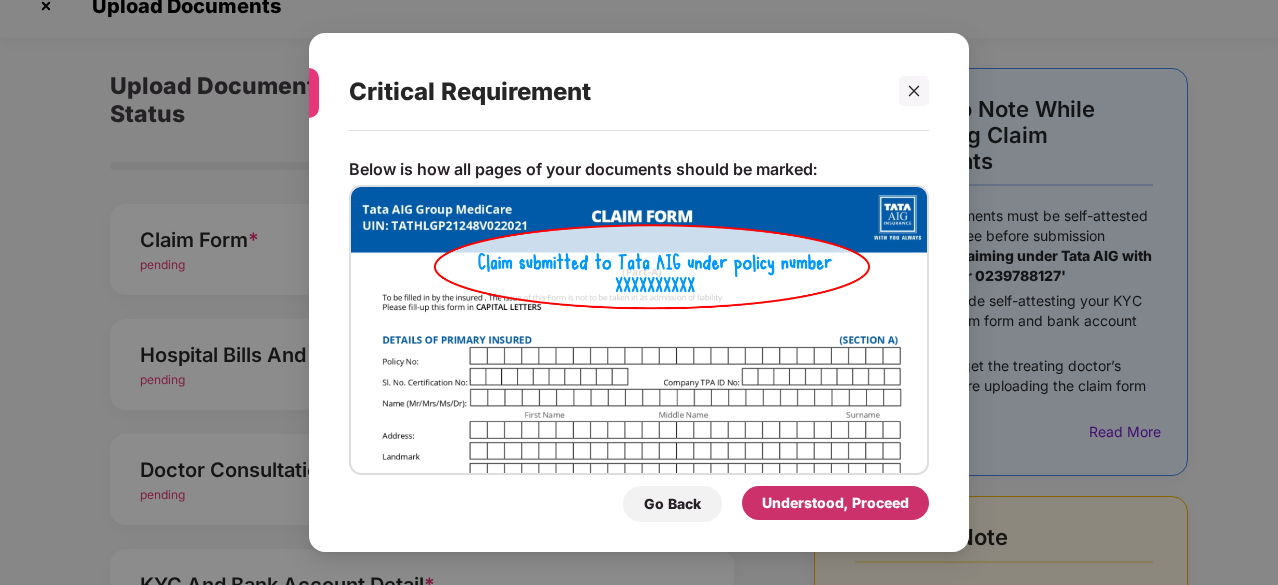 click on "Understood, Proceed" at bounding box center [835, 503] 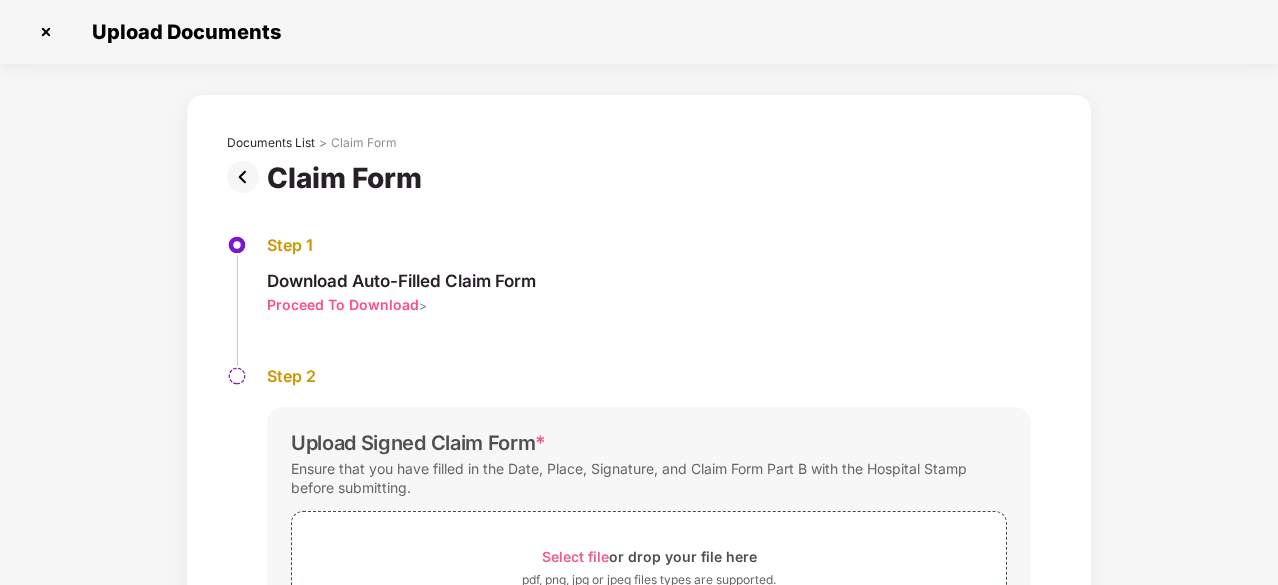 scroll, scrollTop: 100, scrollLeft: 0, axis: vertical 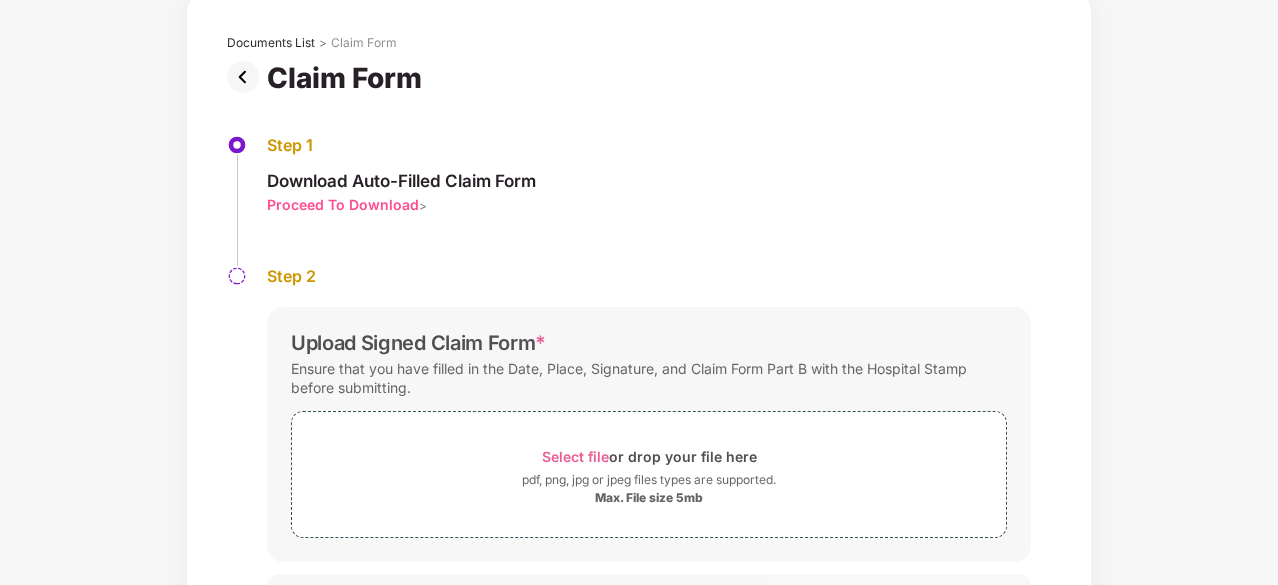 click on "Proceed To Download" at bounding box center (343, 204) 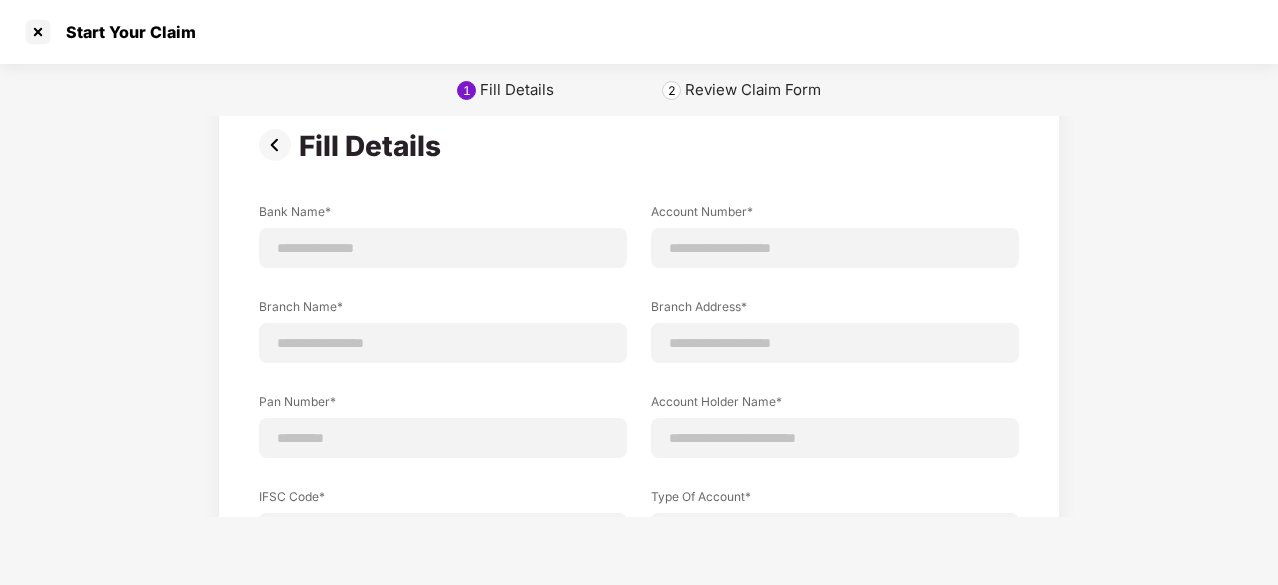 scroll, scrollTop: 0, scrollLeft: 0, axis: both 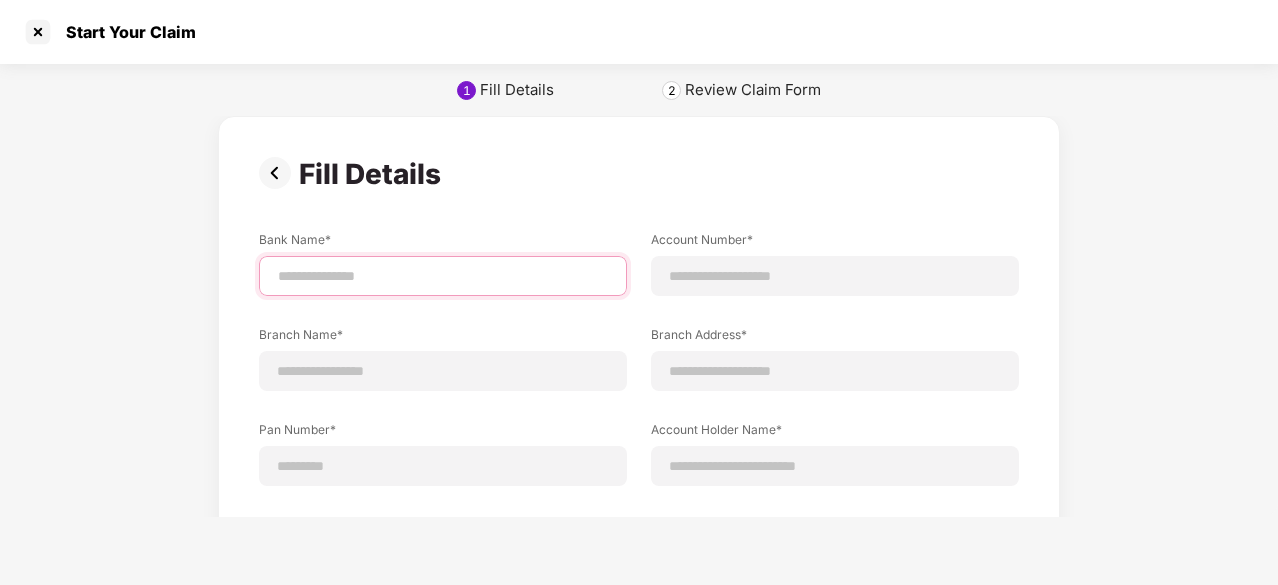 click at bounding box center [443, 276] 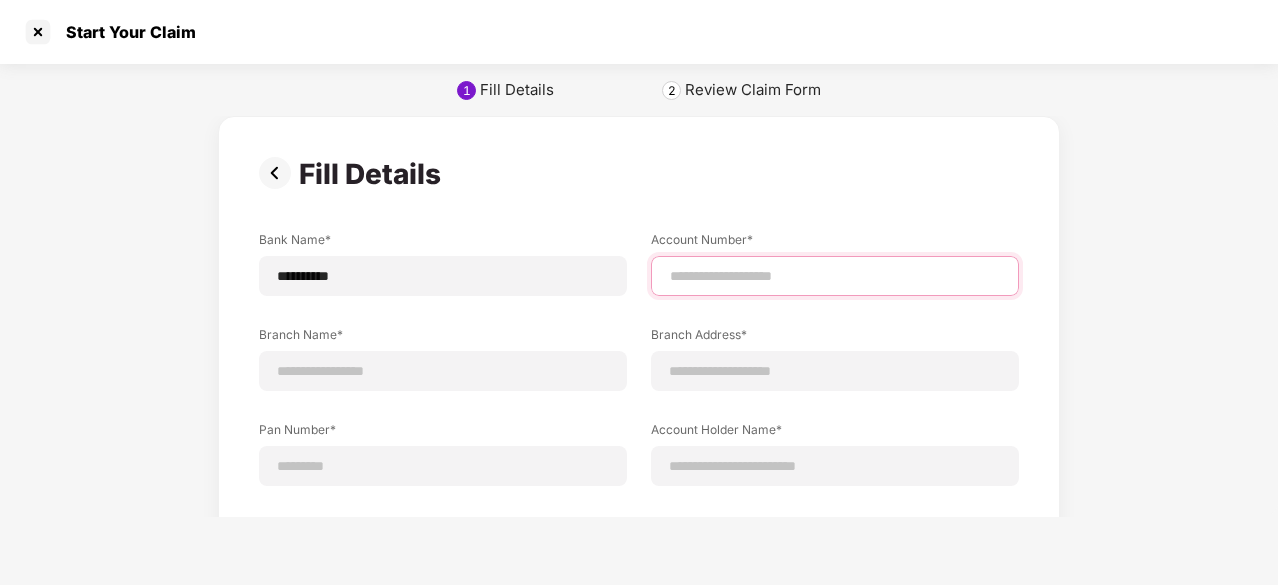 click at bounding box center [835, 276] 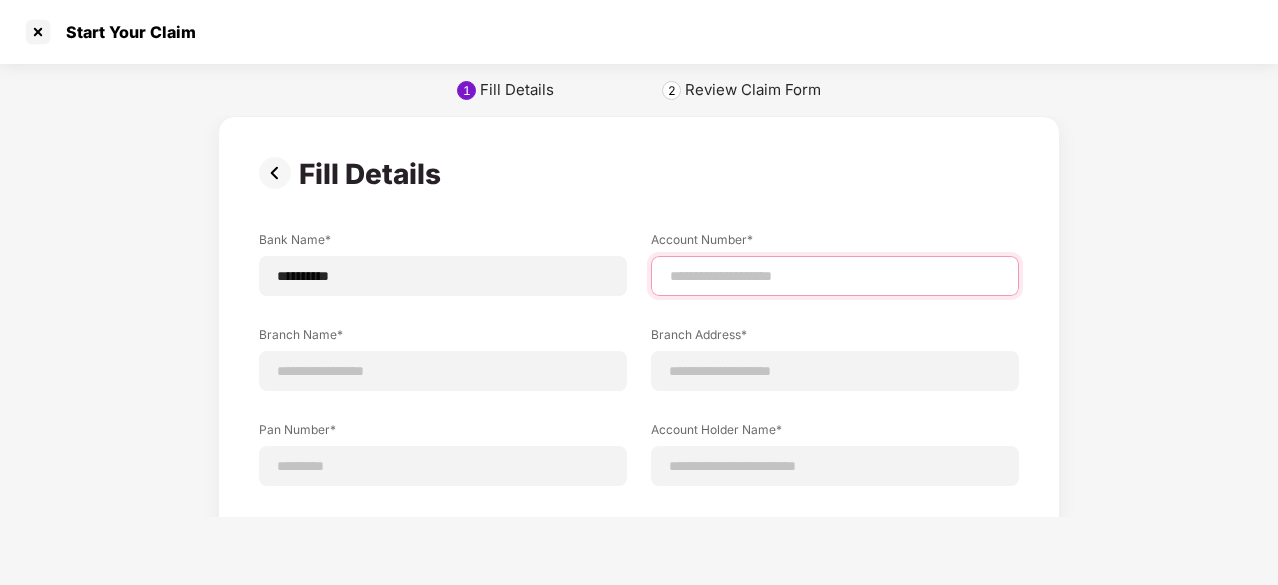 type on "**********" 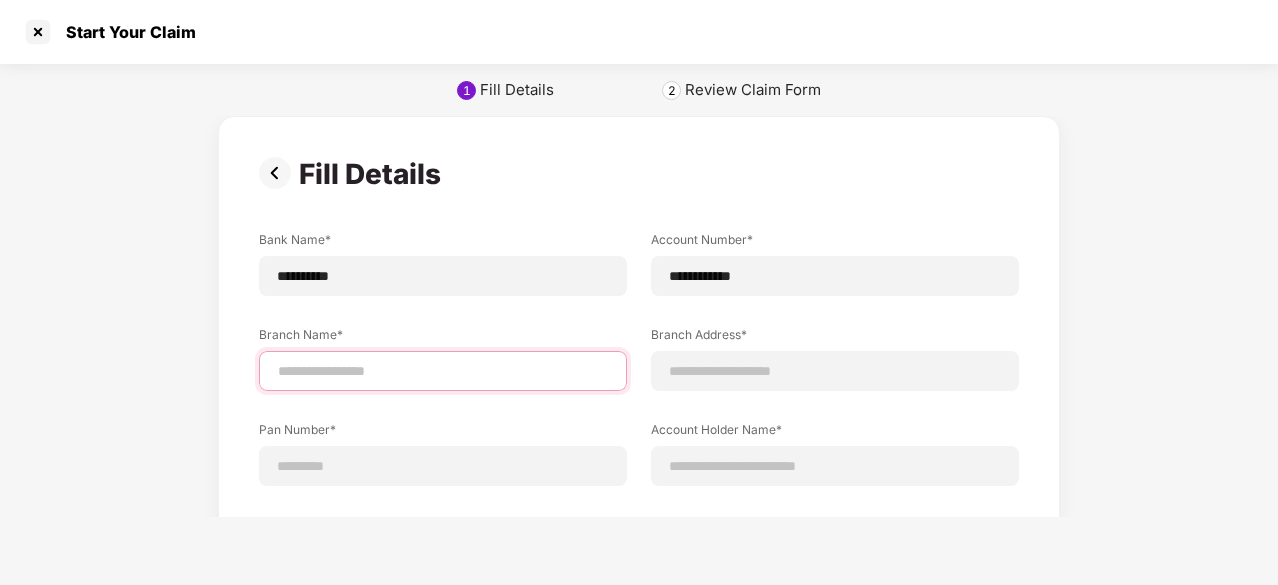 click at bounding box center [443, 371] 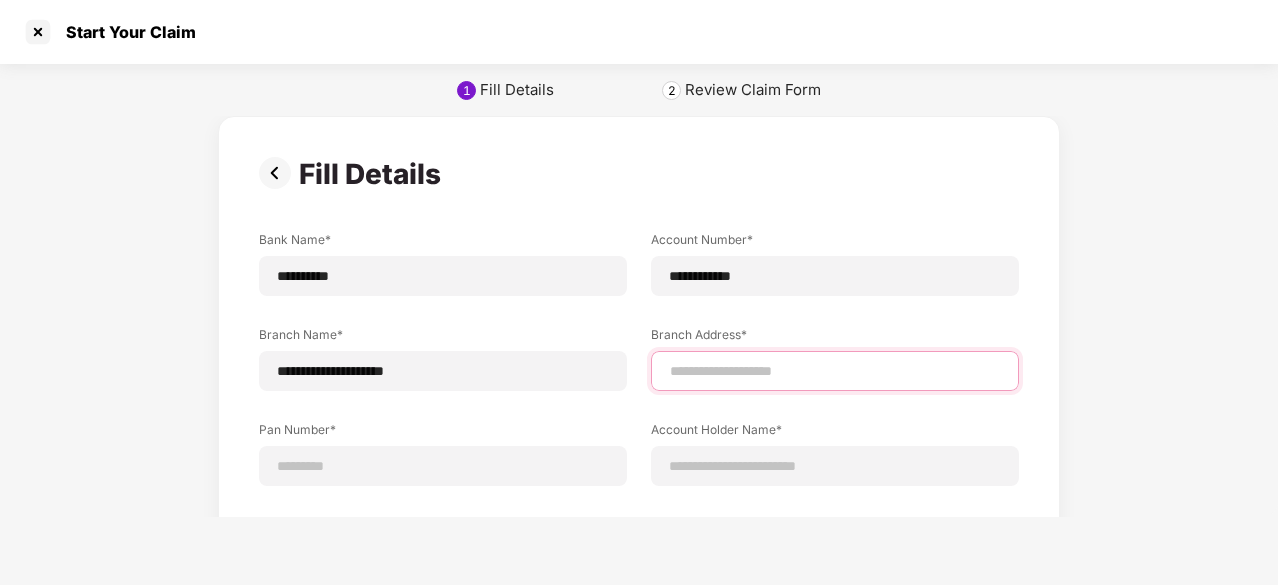 click at bounding box center [835, 371] 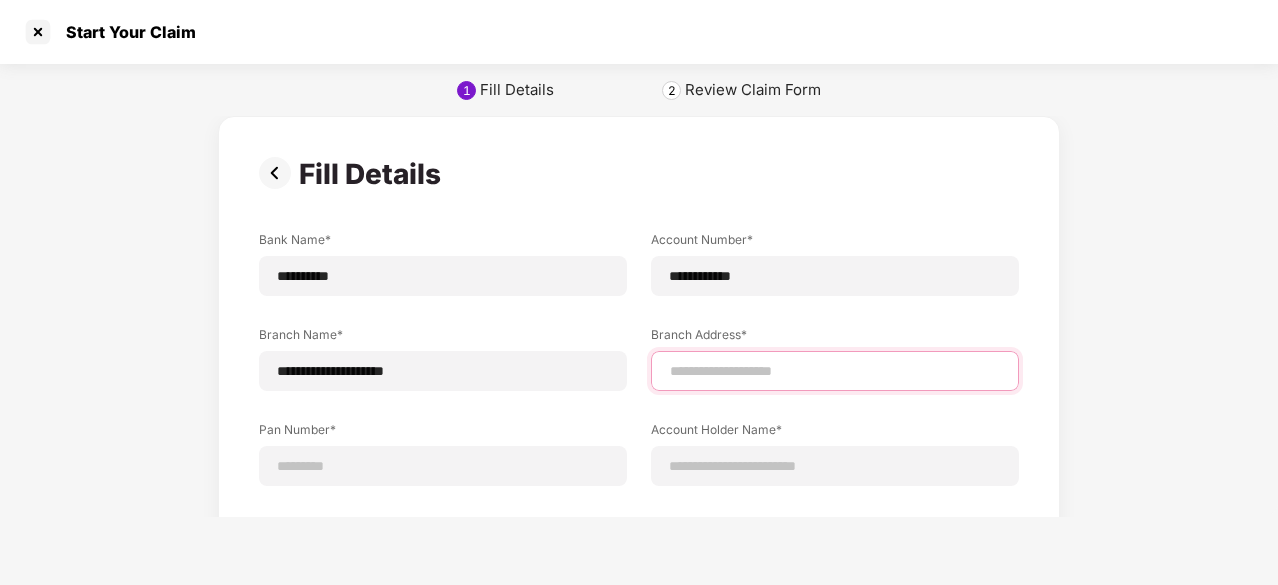 type on "**********" 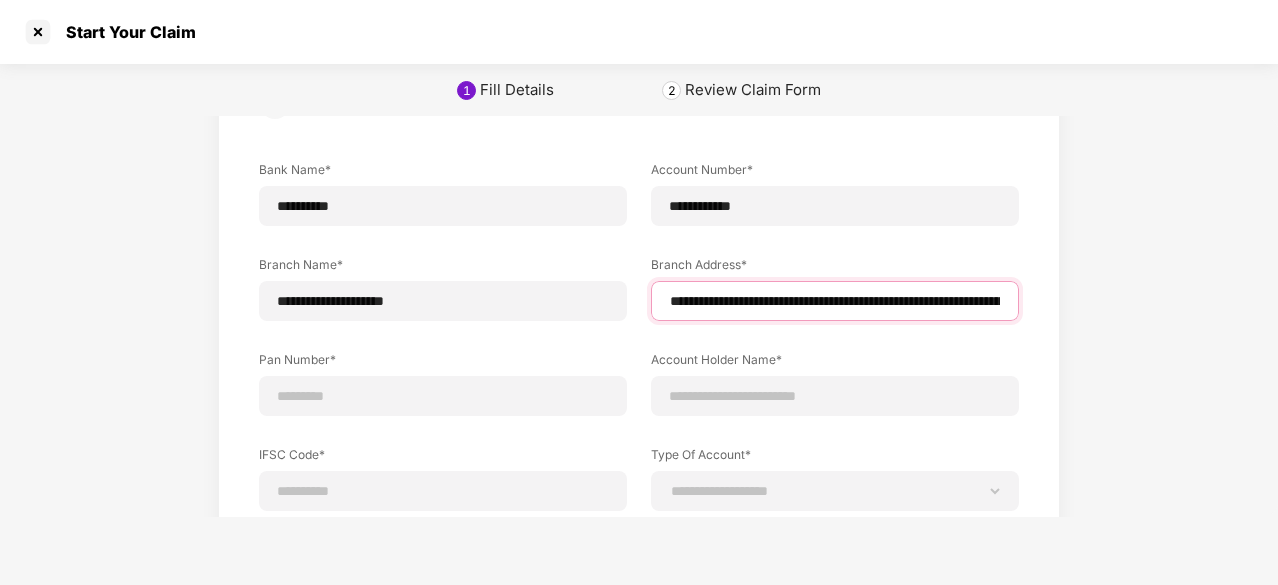 scroll, scrollTop: 100, scrollLeft: 0, axis: vertical 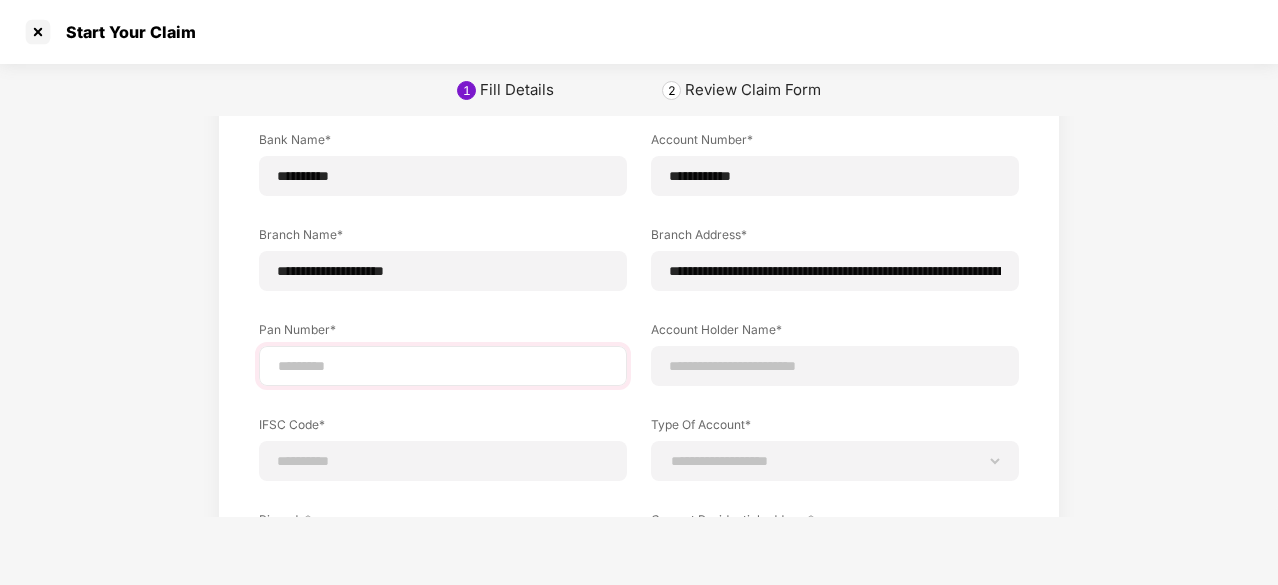 click at bounding box center (443, 366) 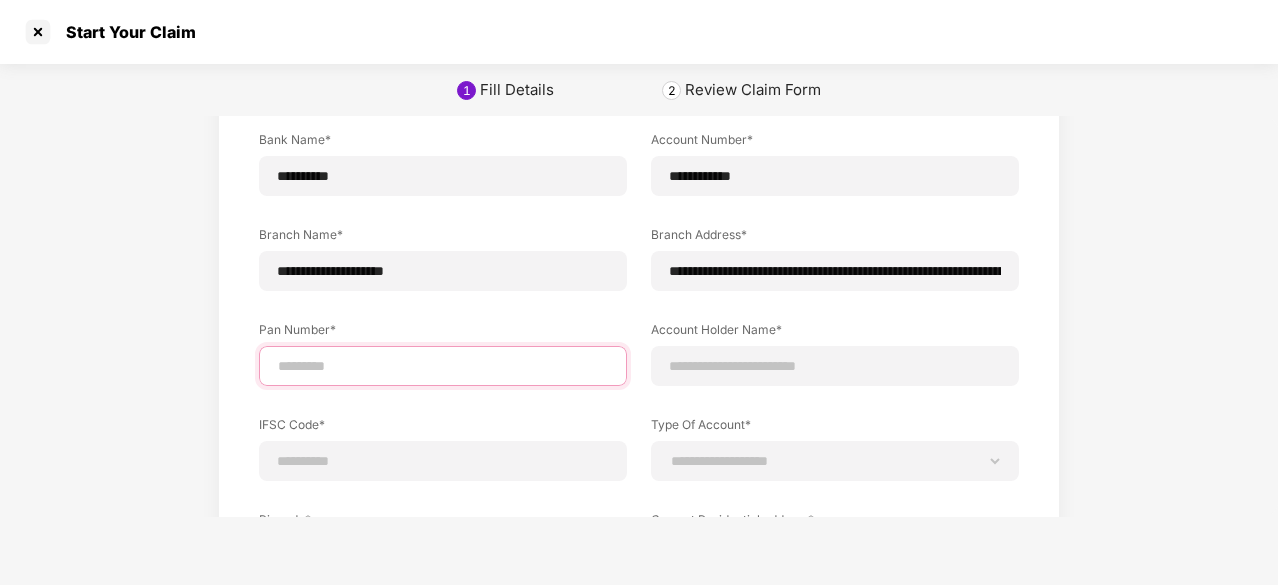 click at bounding box center [443, 366] 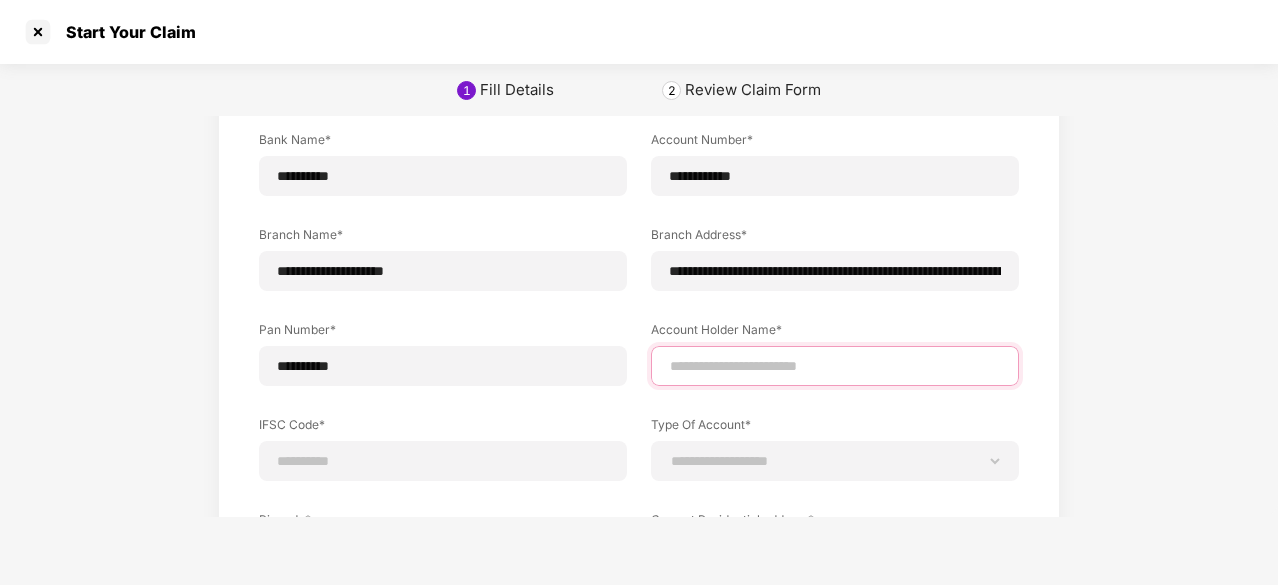 click at bounding box center (835, 366) 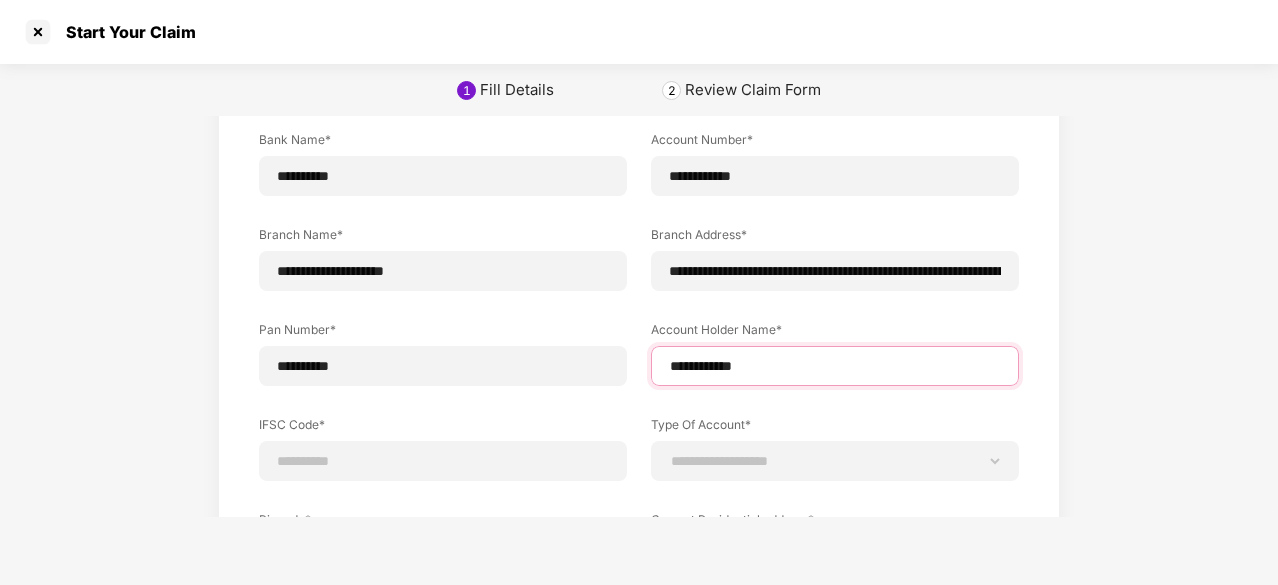 scroll, scrollTop: 200, scrollLeft: 0, axis: vertical 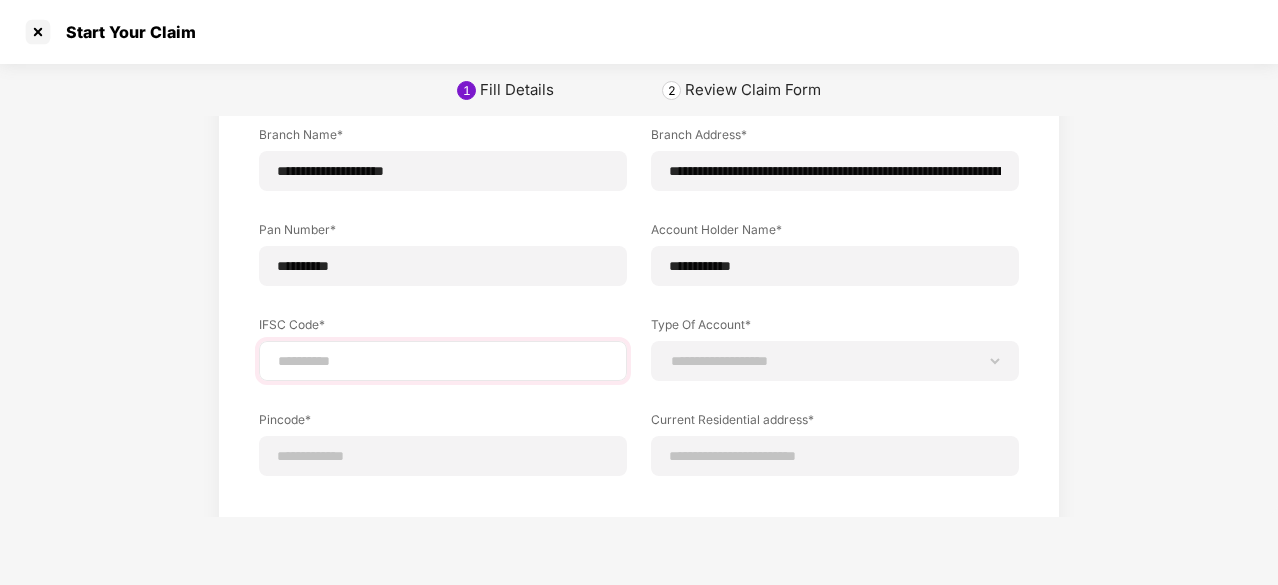 click at bounding box center (443, 361) 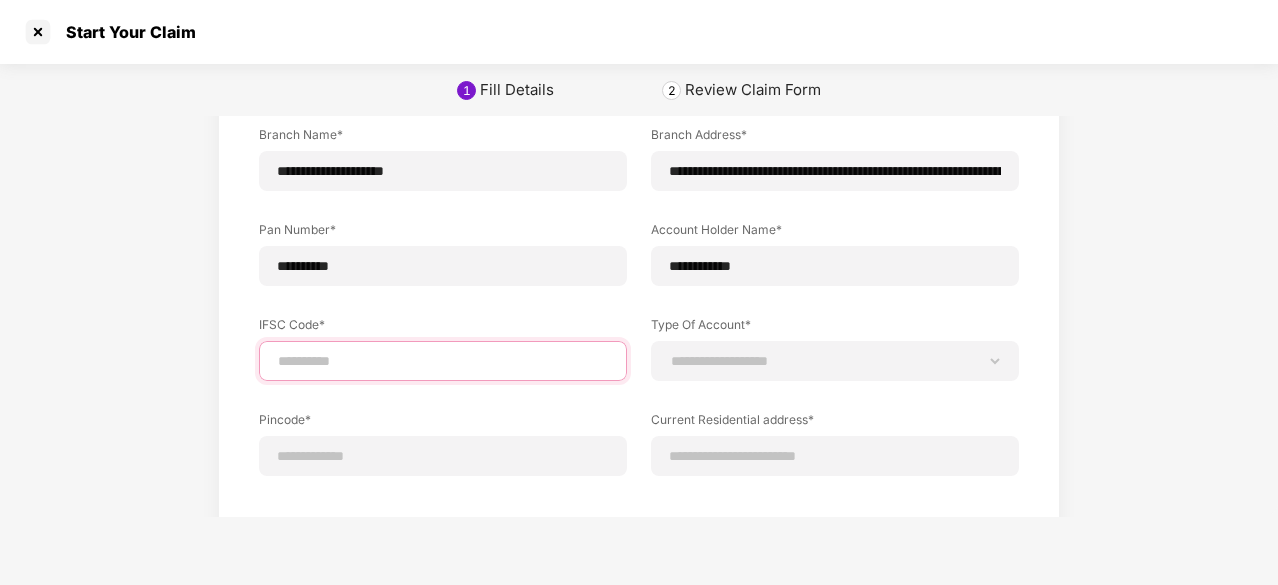 click at bounding box center (443, 361) 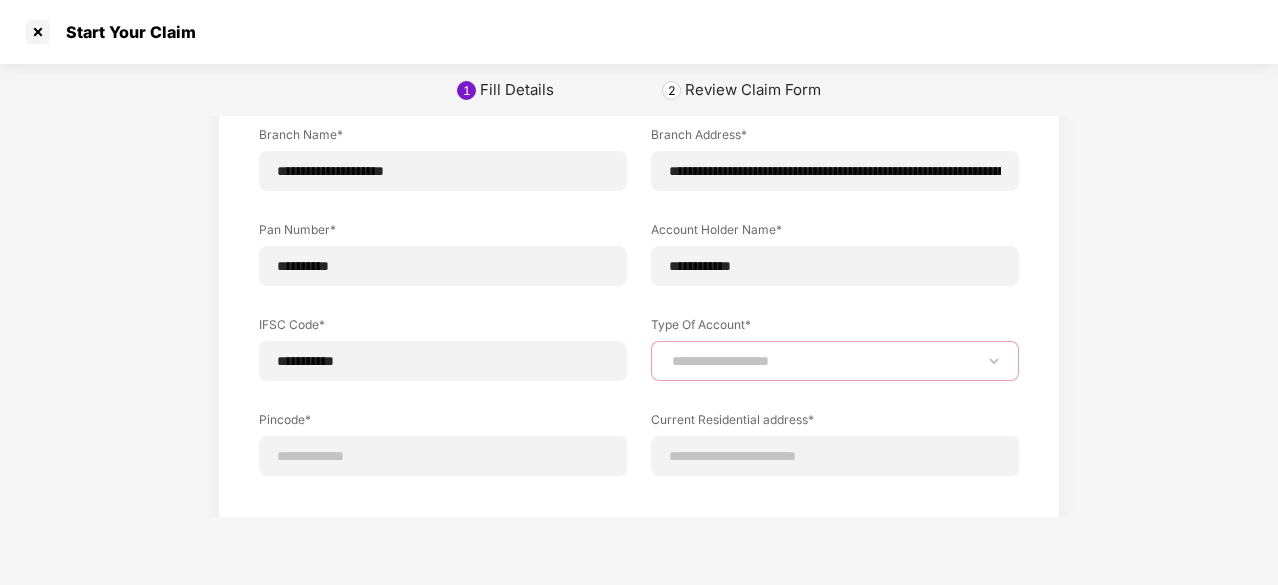 click on "**********" at bounding box center (835, 361) 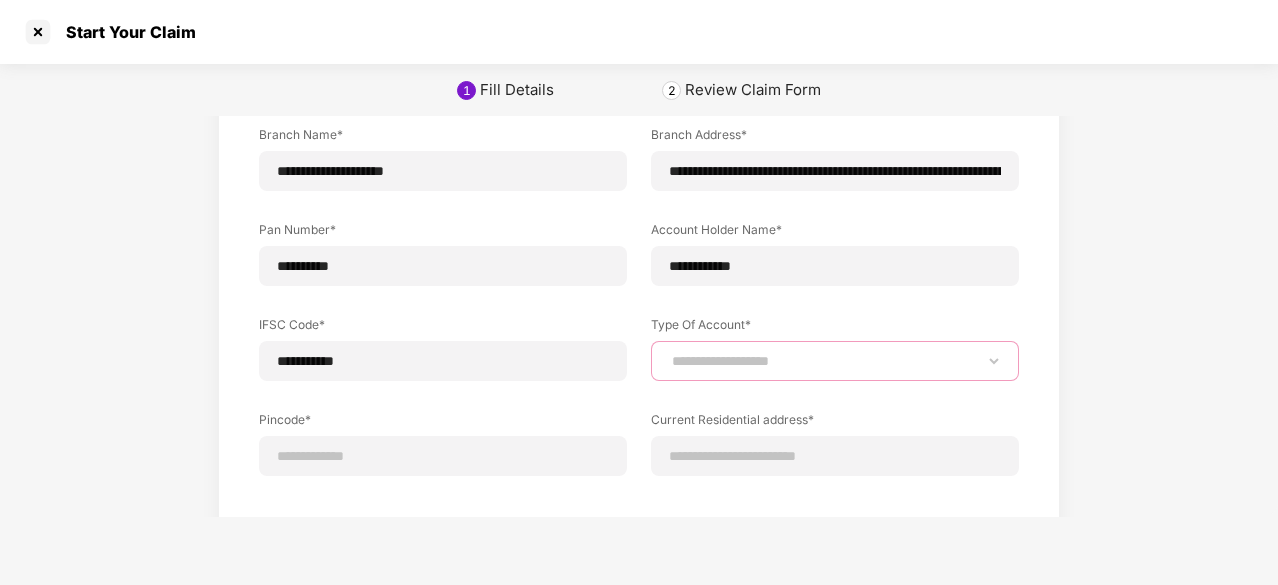 select on "*******" 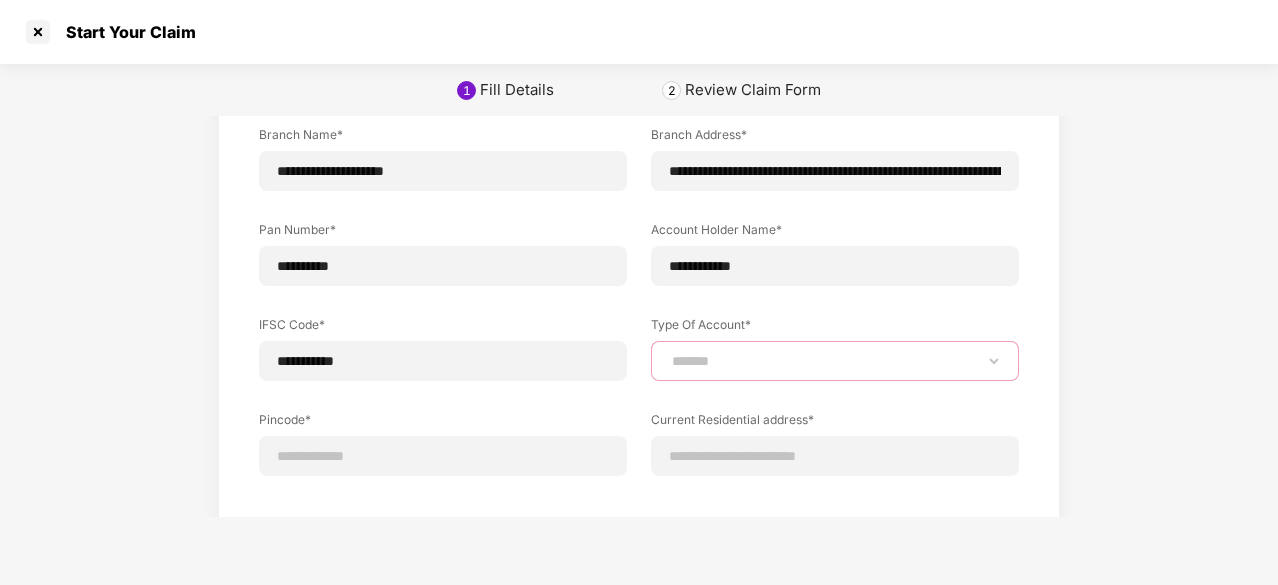 click on "**********" at bounding box center [835, 361] 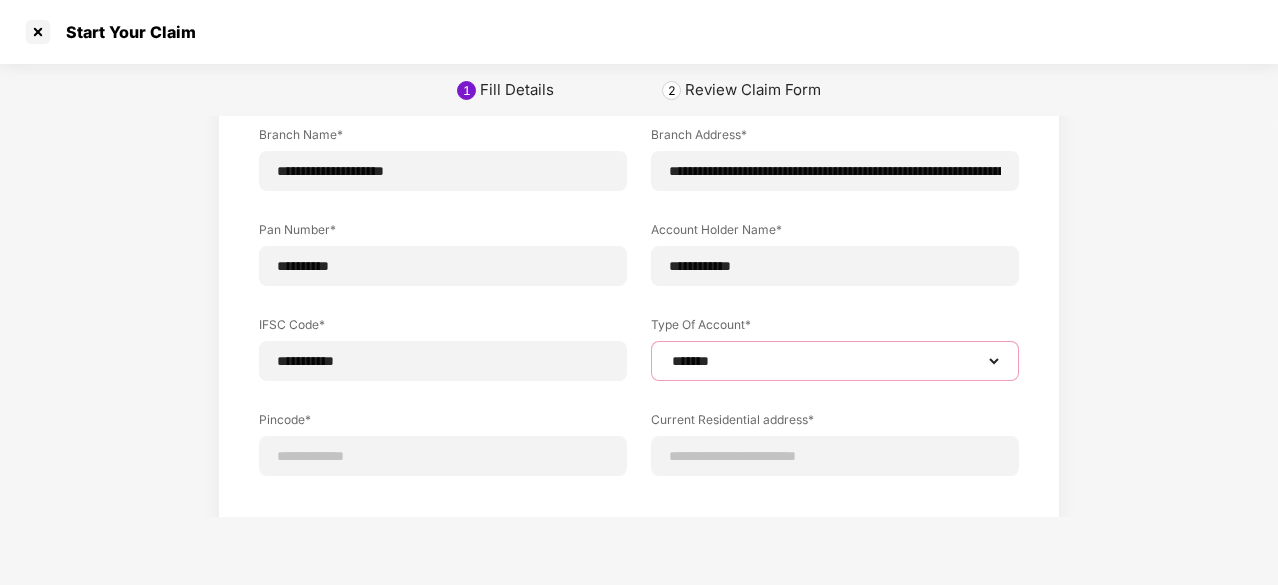 scroll, scrollTop: 281, scrollLeft: 0, axis: vertical 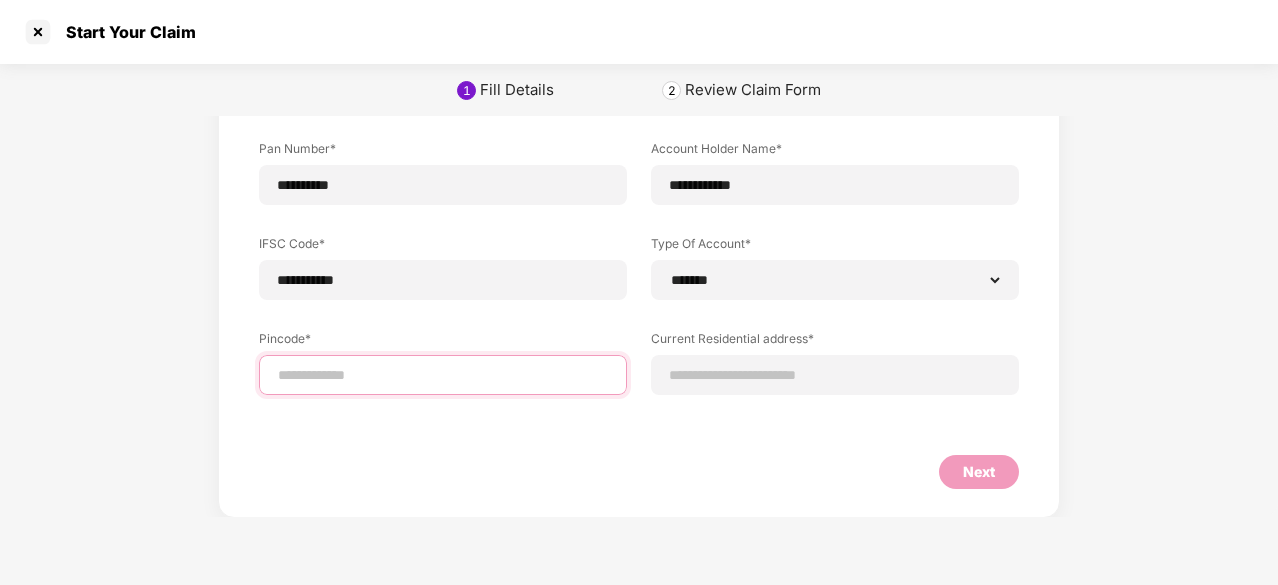 click at bounding box center (443, 375) 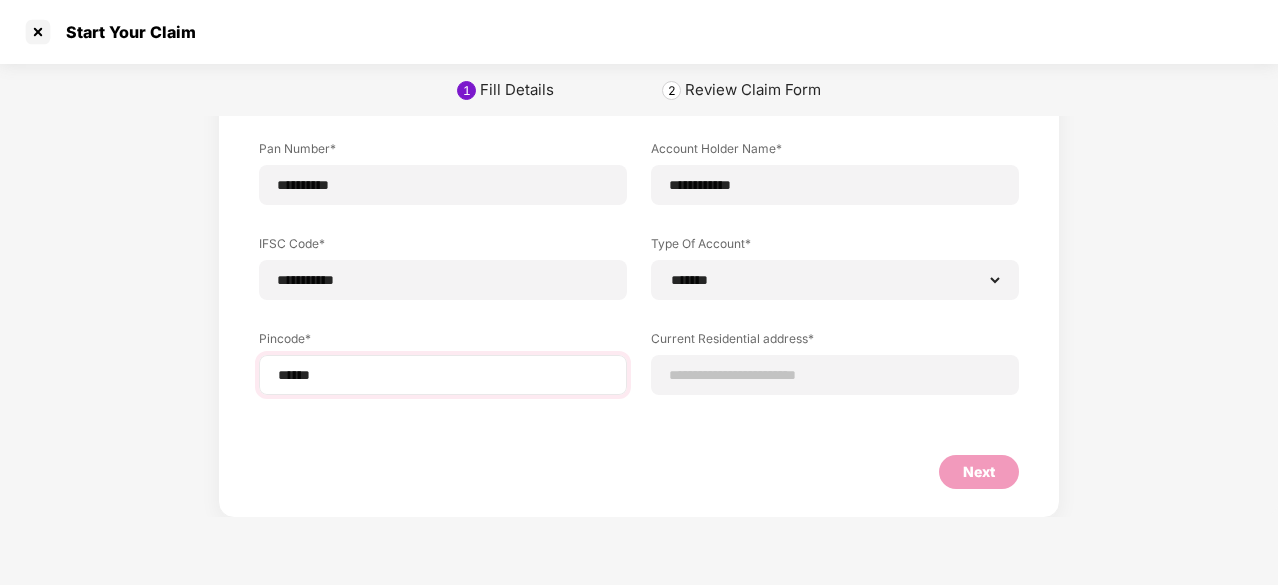 select on "*******" 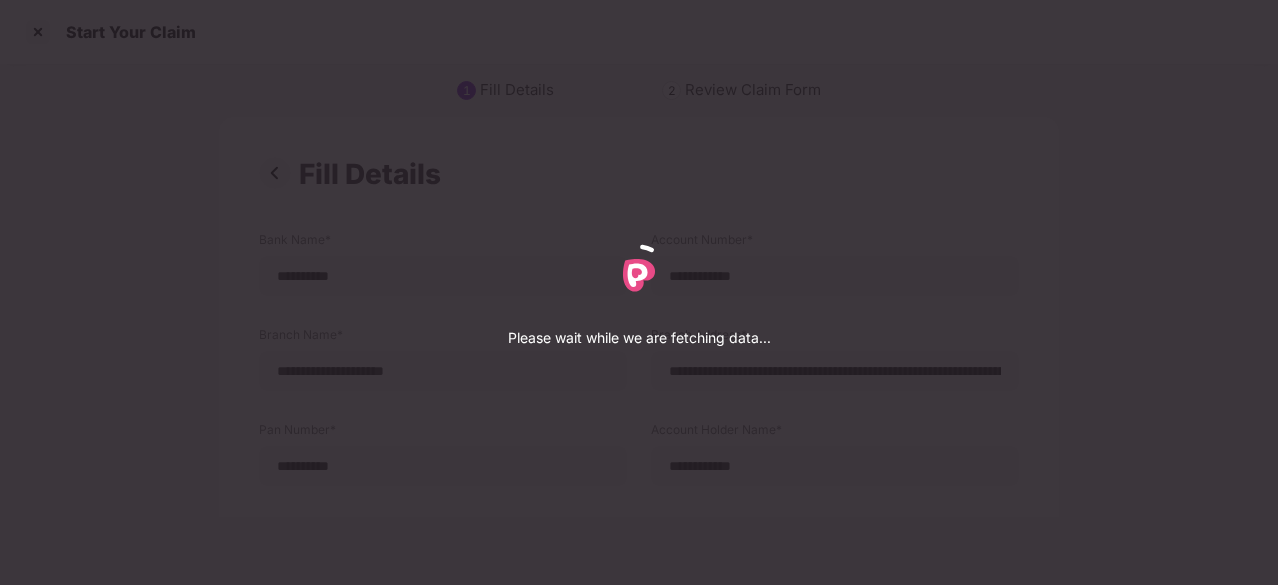 select on "*******" 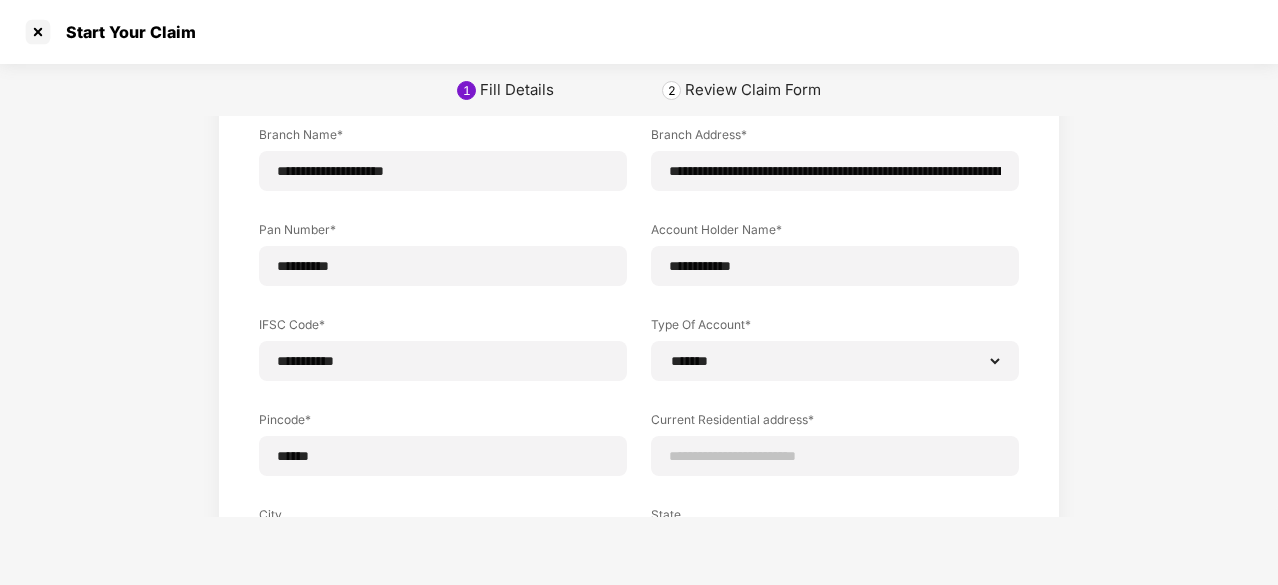 scroll, scrollTop: 376, scrollLeft: 0, axis: vertical 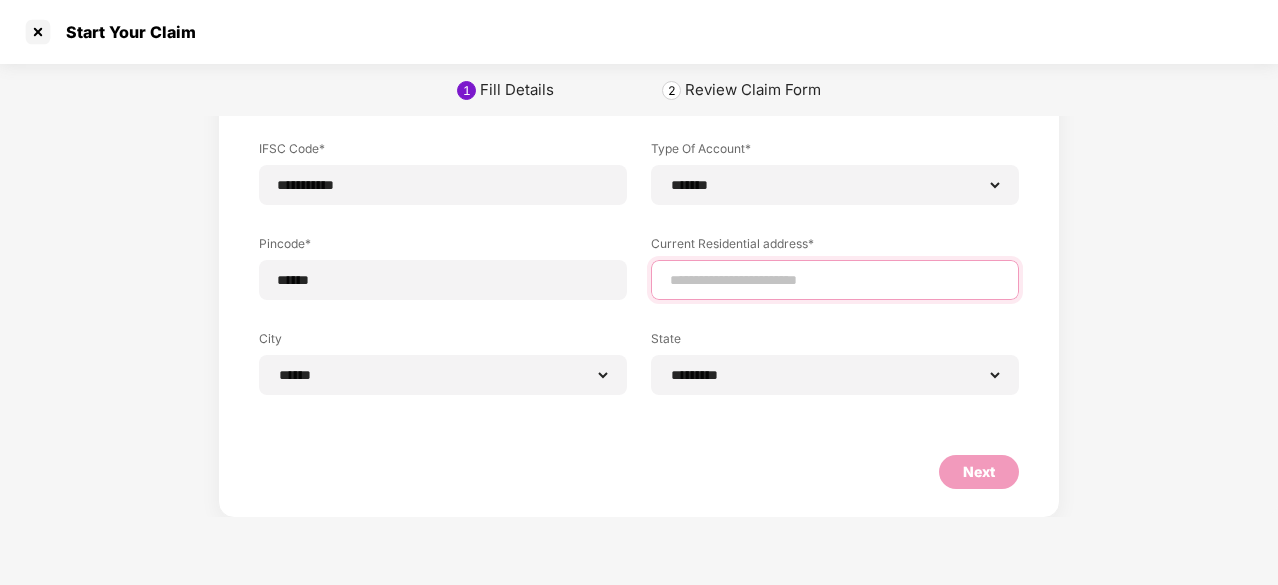 click at bounding box center (835, 280) 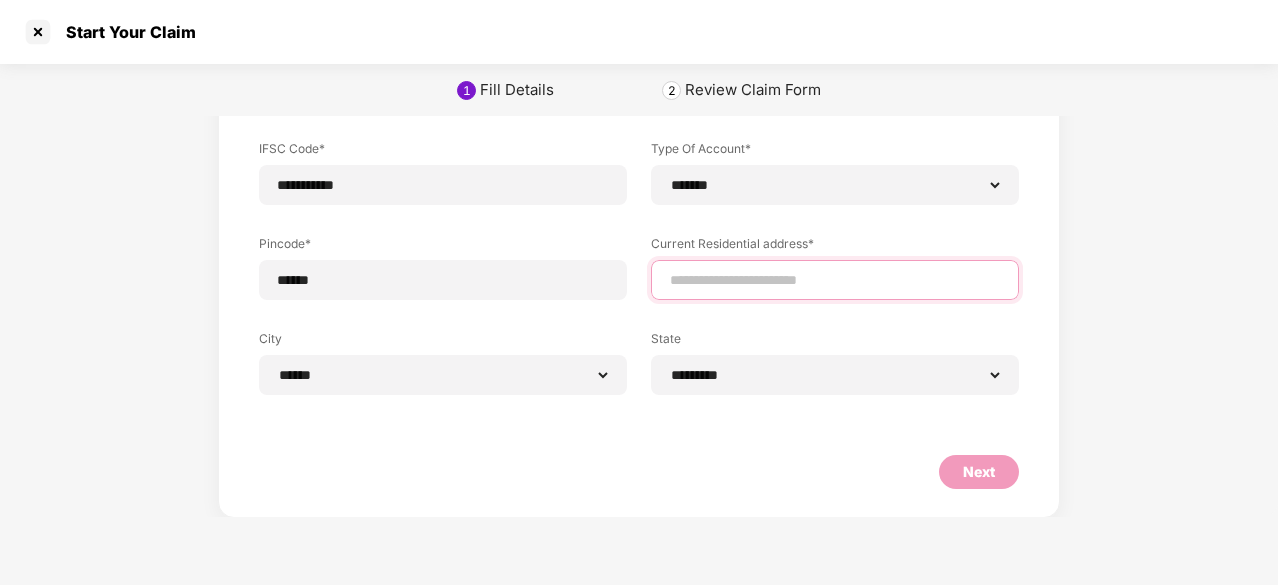 type on "**********" 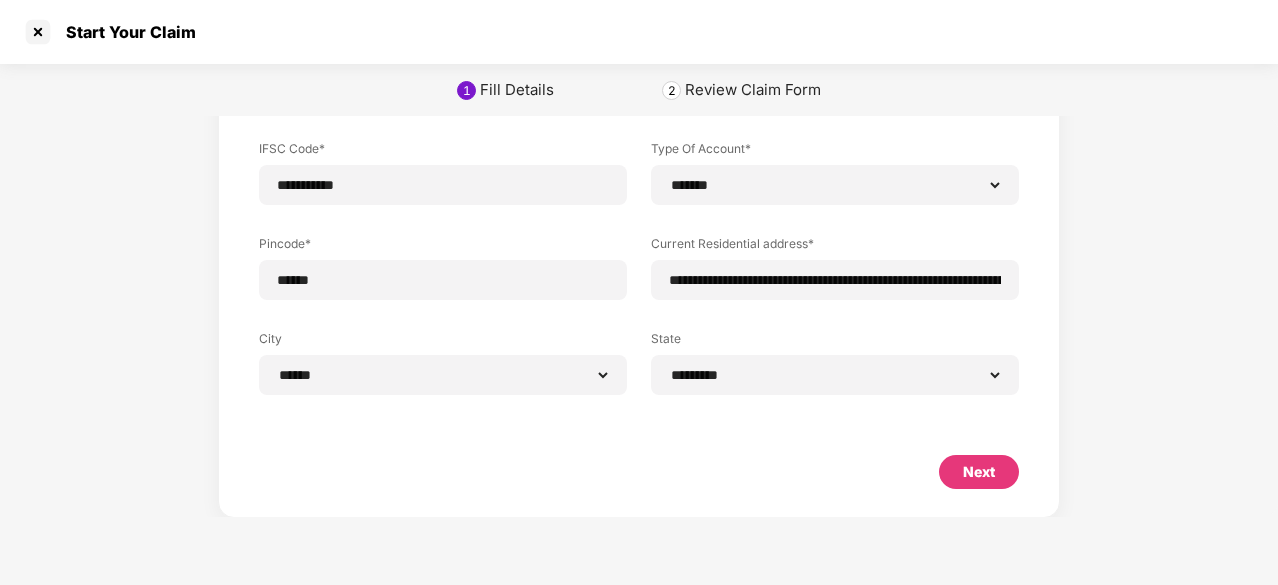 click on "Next" at bounding box center (639, 486) 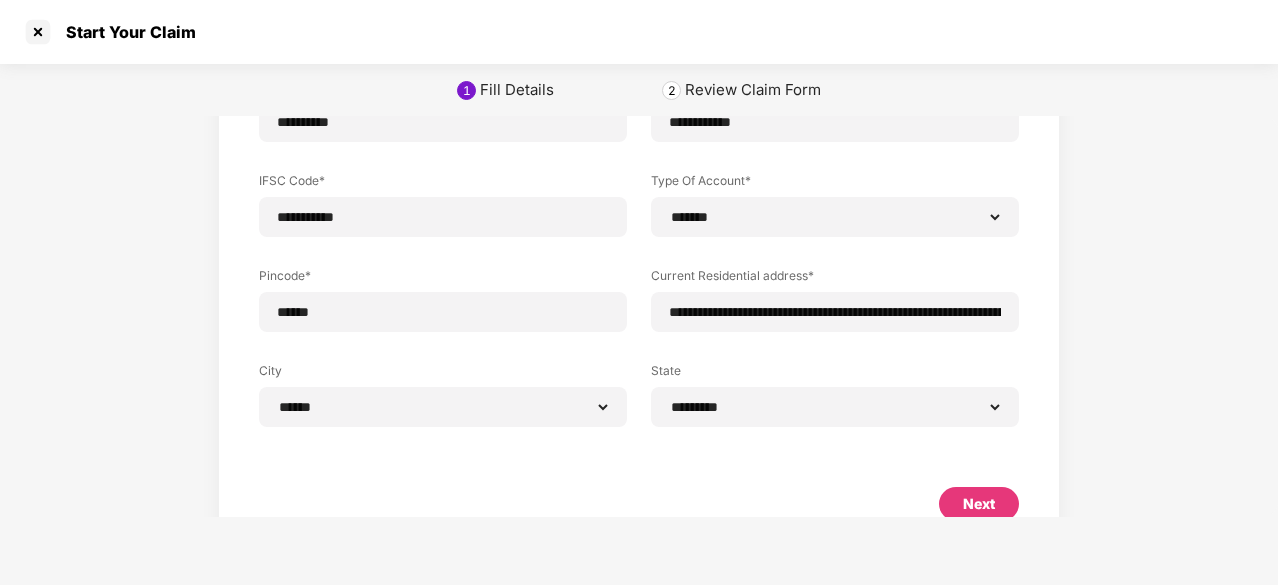 scroll, scrollTop: 376, scrollLeft: 0, axis: vertical 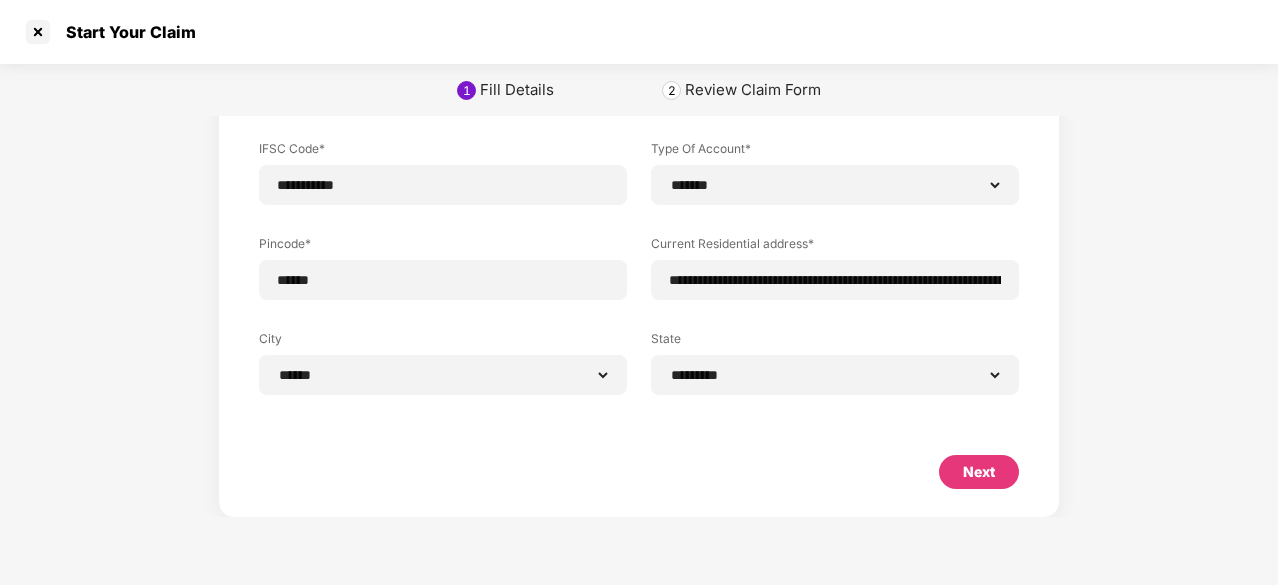 click on "Next" at bounding box center (979, 472) 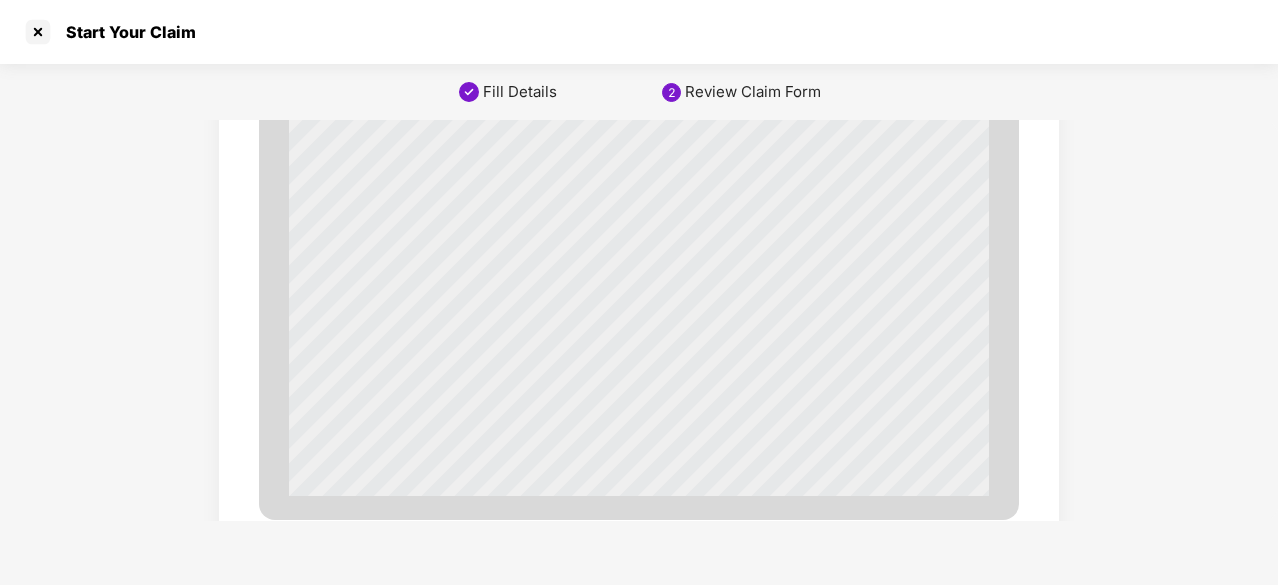 scroll, scrollTop: 6992, scrollLeft: 0, axis: vertical 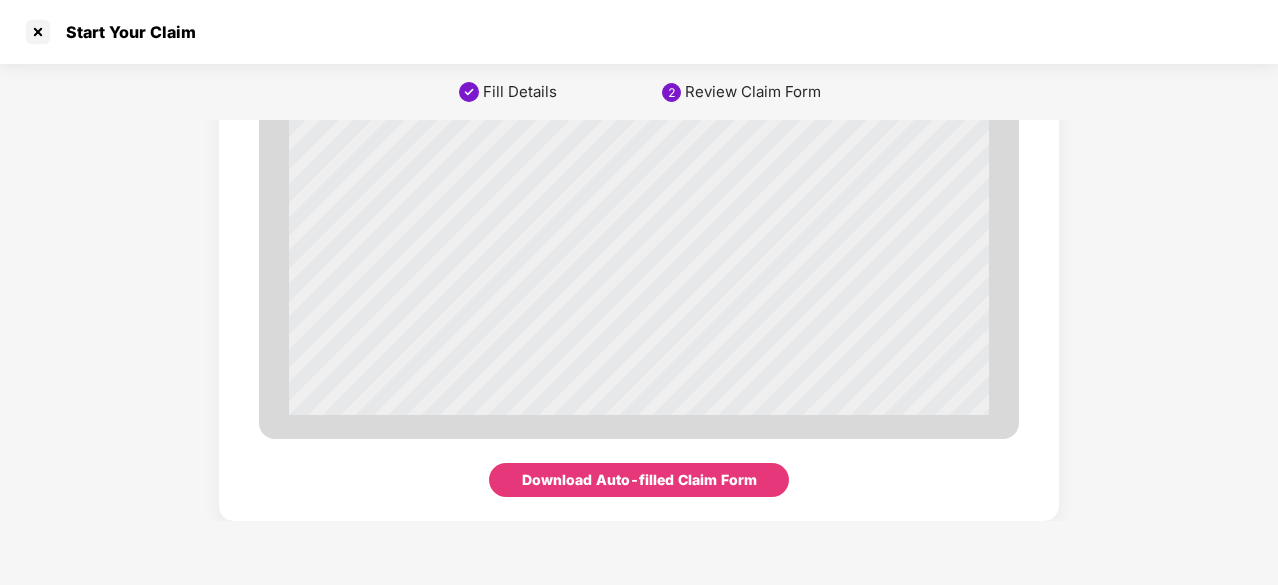 click on "Download Auto-filled Claim Form" at bounding box center [639, 480] 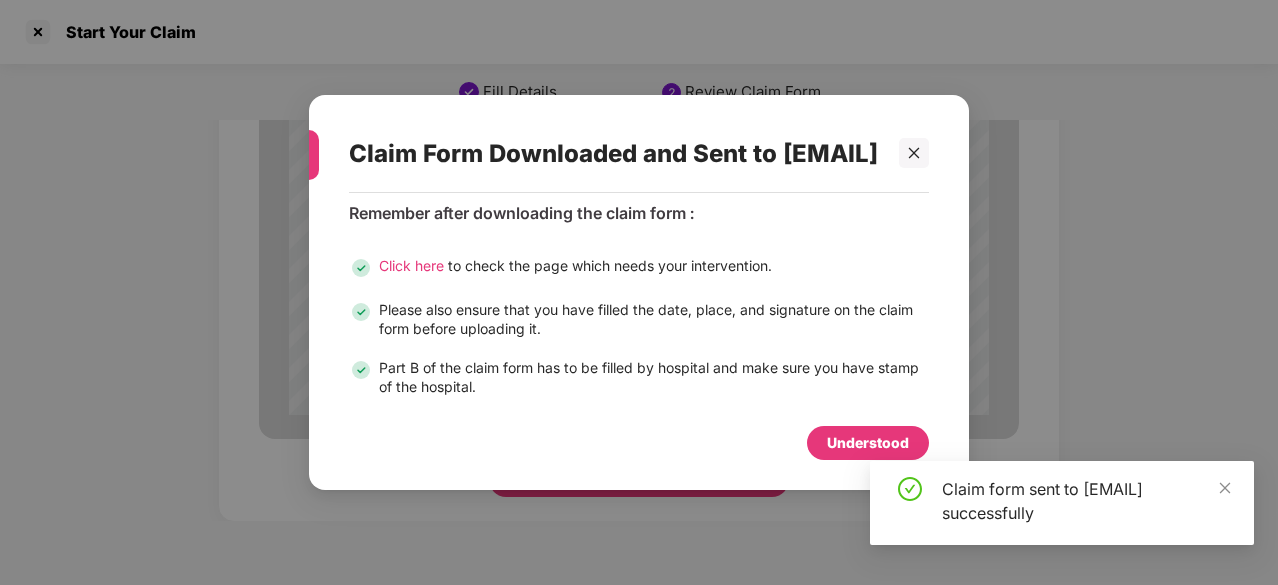 click on "Understood" at bounding box center [639, 438] 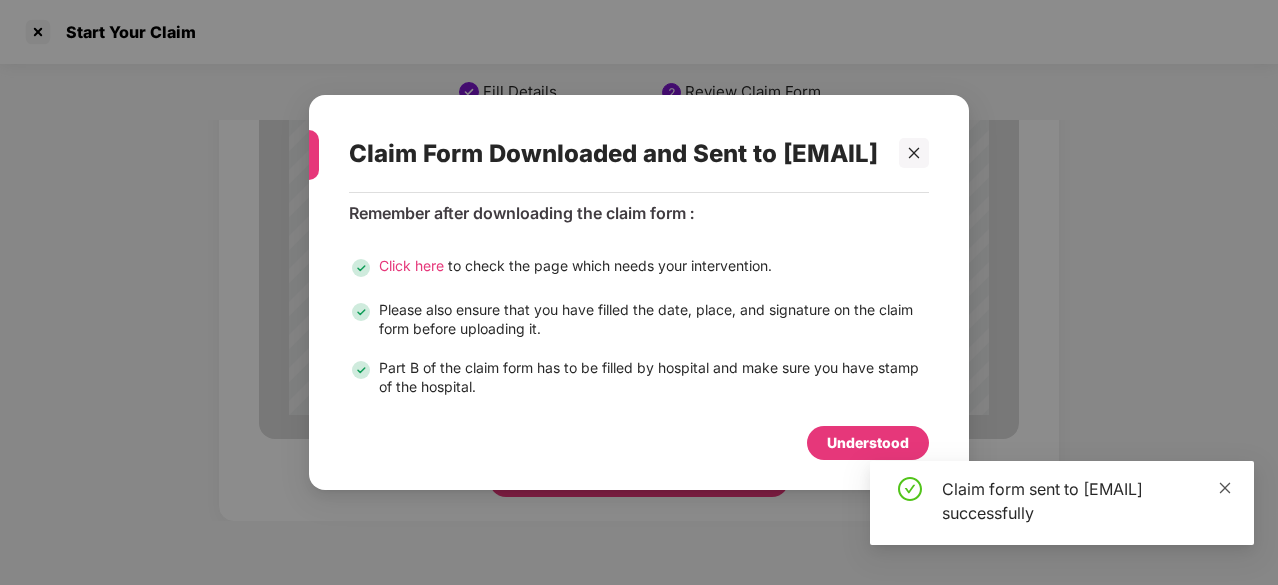 click 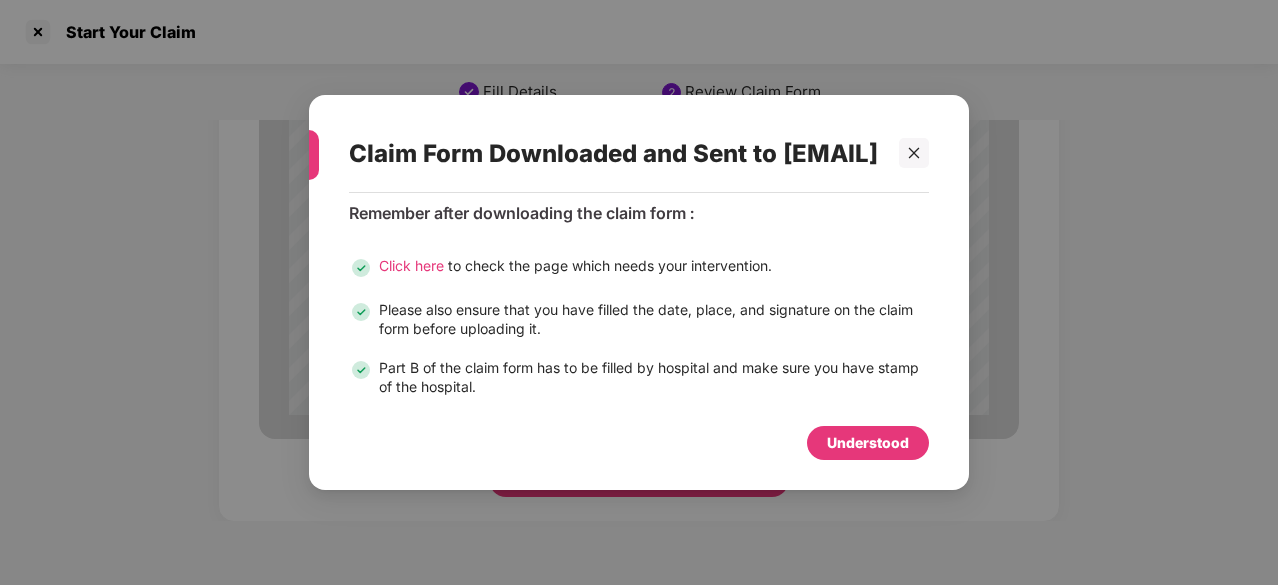 click on "Understood" at bounding box center [868, 443] 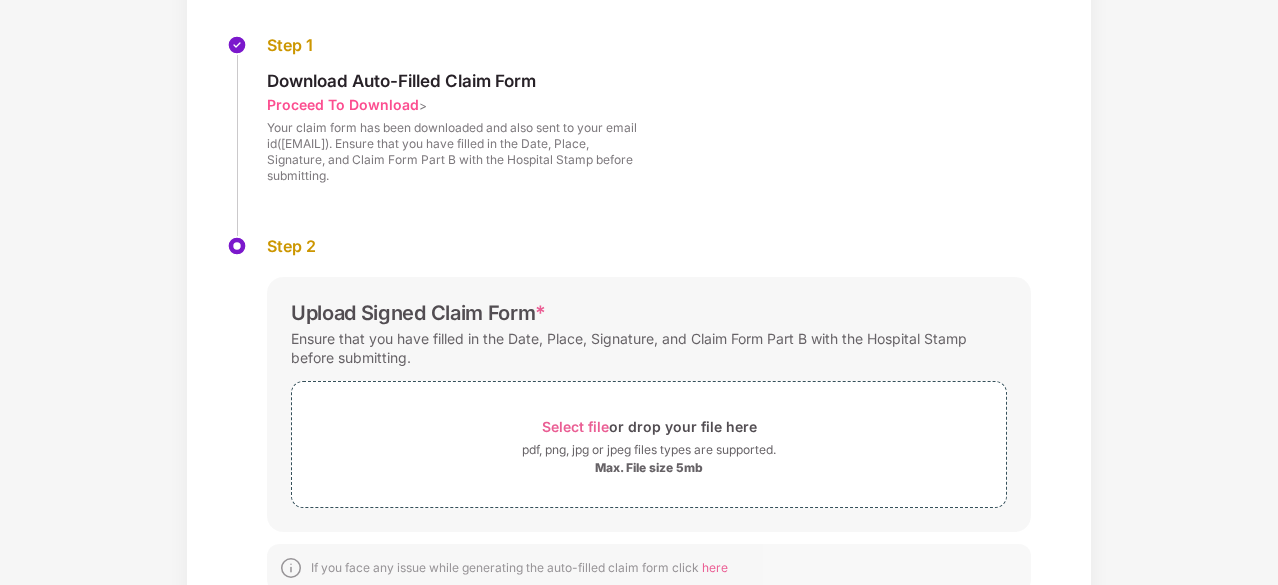 scroll, scrollTop: 0, scrollLeft: 0, axis: both 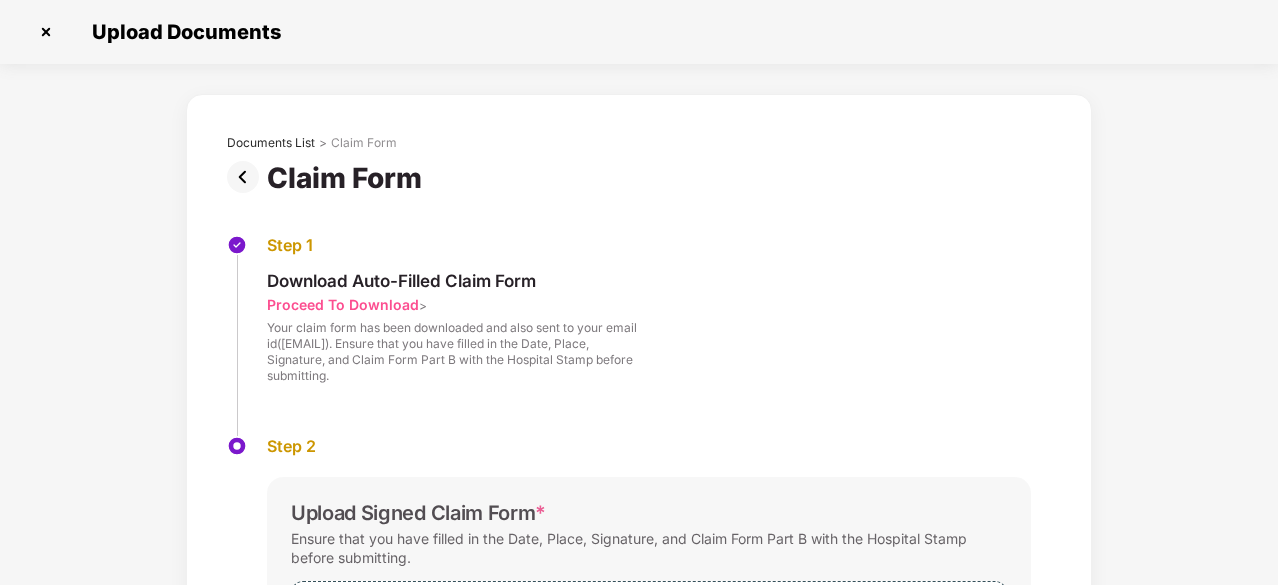 click at bounding box center (46, 32) 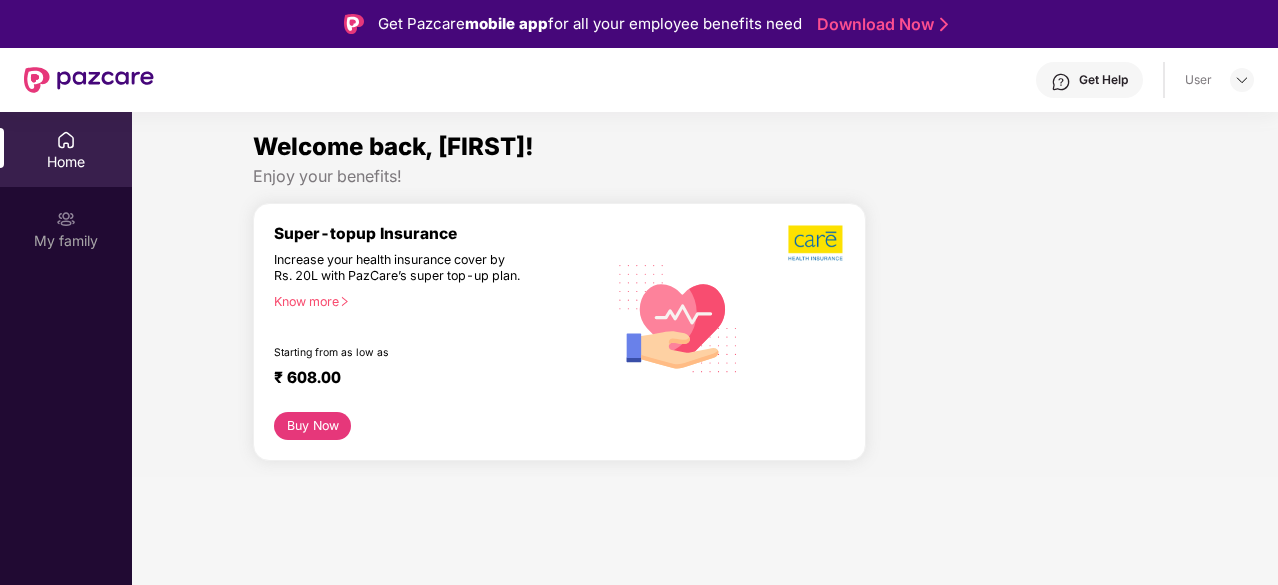 scroll, scrollTop: 0, scrollLeft: 0, axis: both 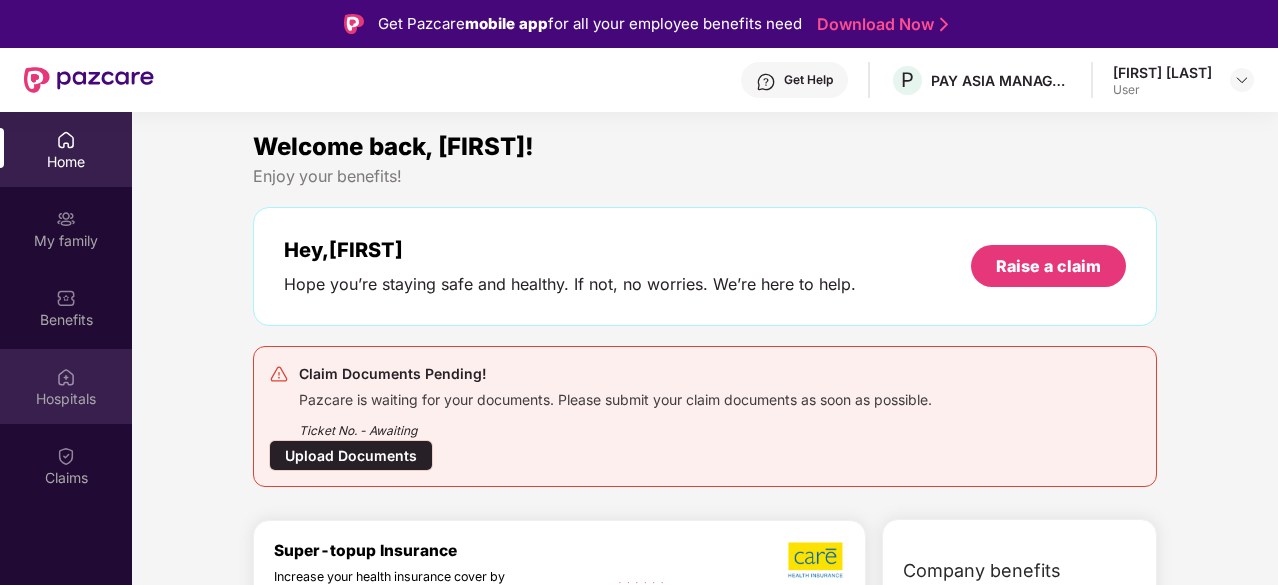 click at bounding box center [66, 377] 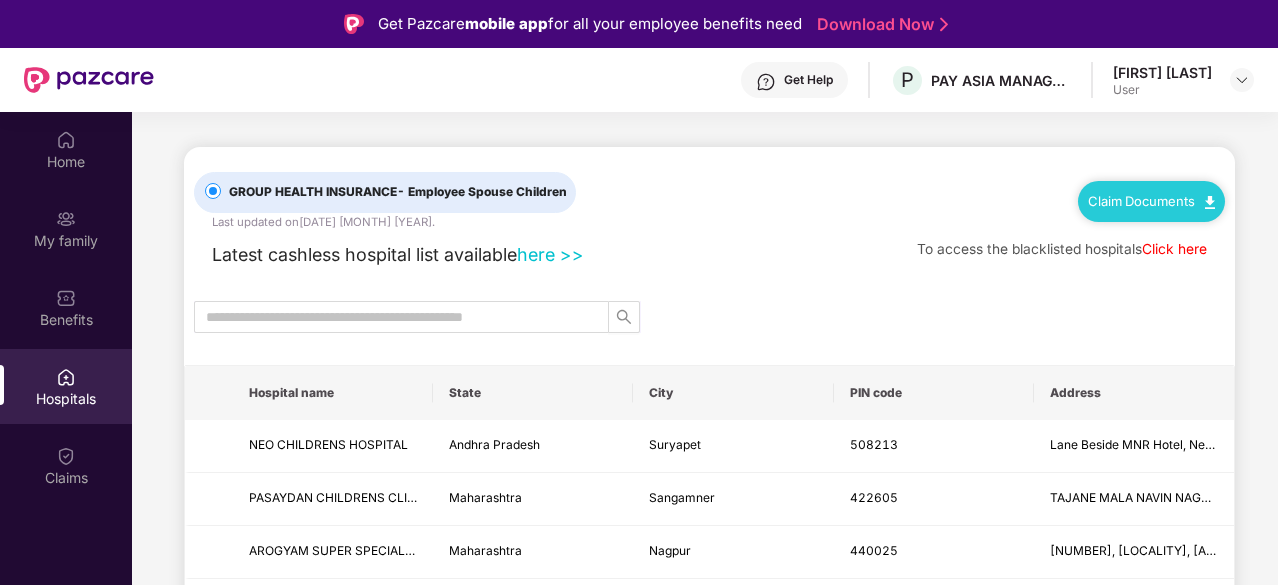 click on "Click here" at bounding box center [1174, 249] 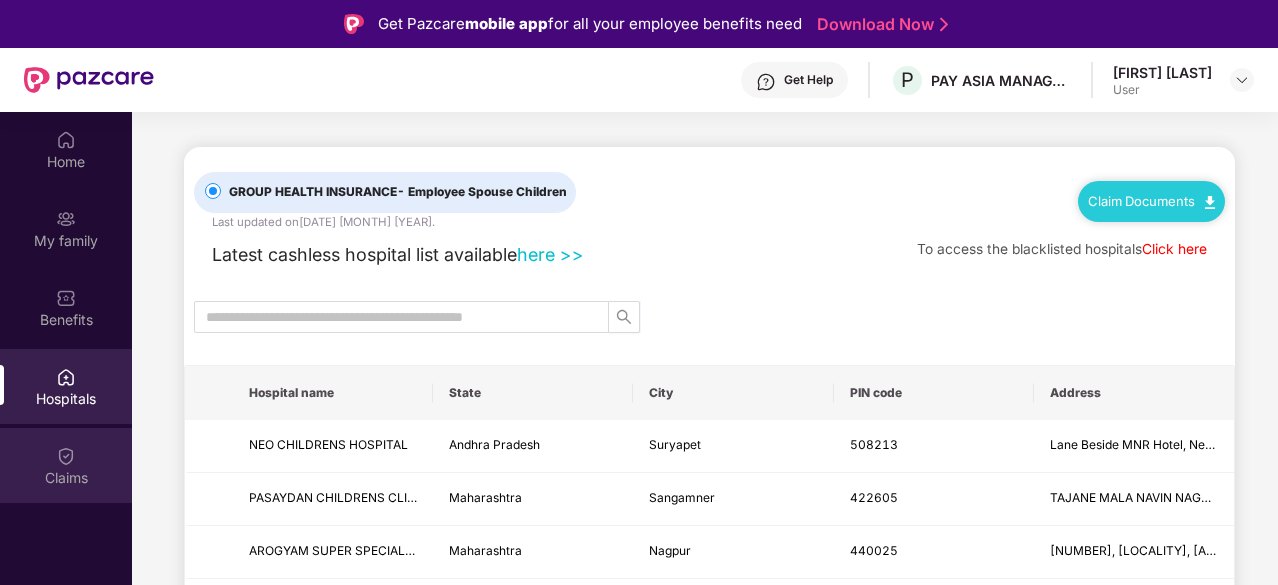 click at bounding box center (66, 456) 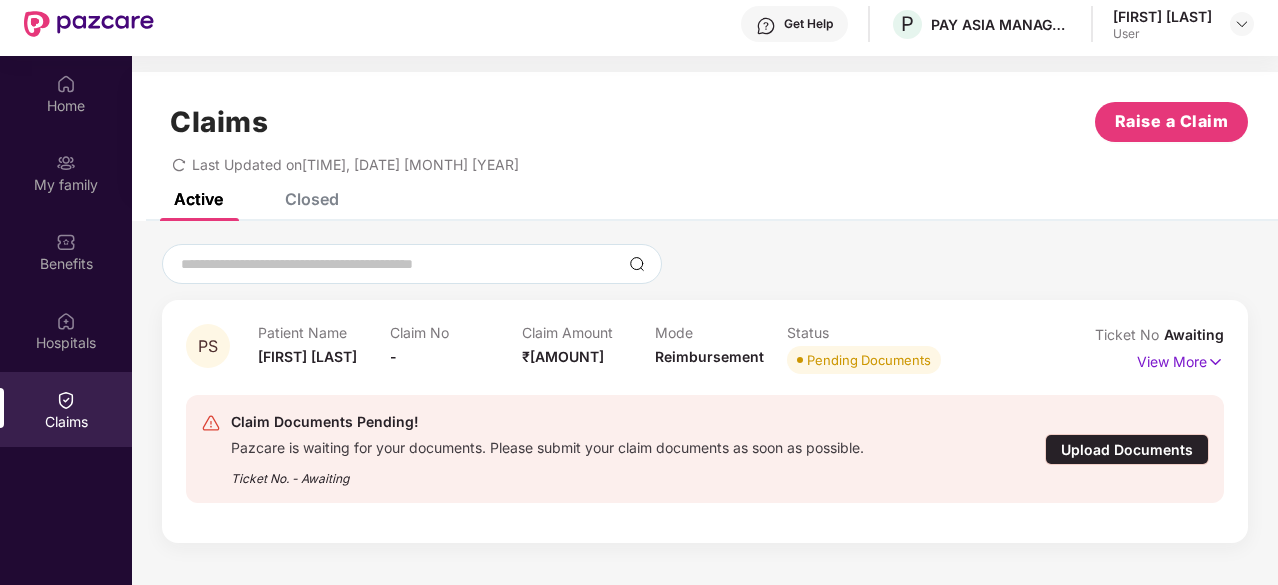 scroll, scrollTop: 100, scrollLeft: 0, axis: vertical 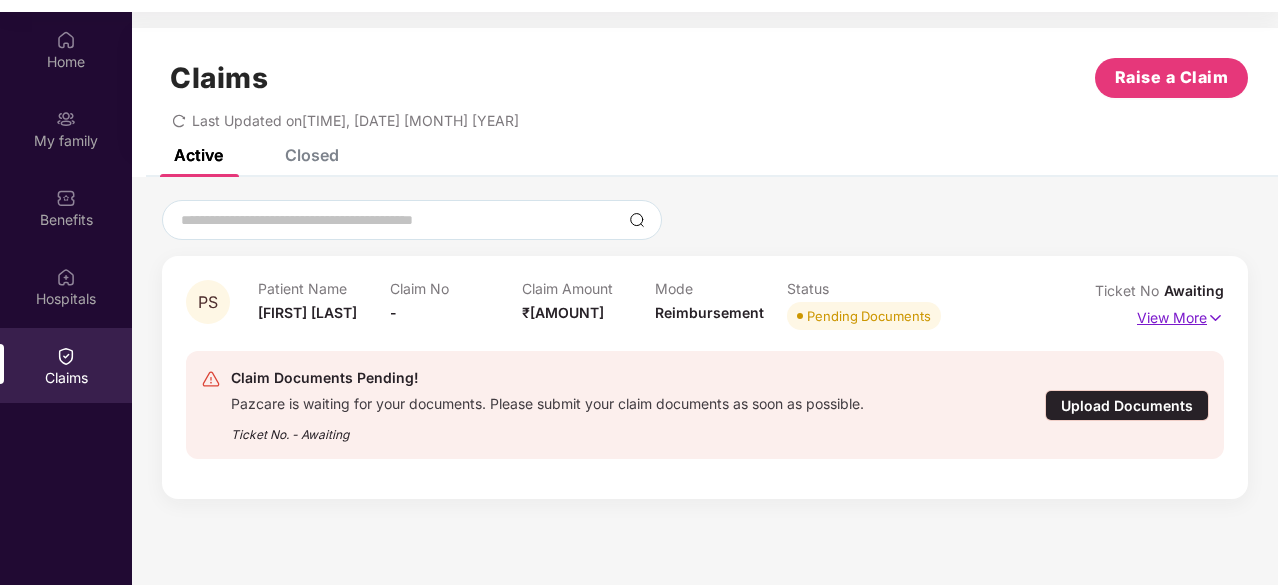 click on "View More" at bounding box center [1180, 315] 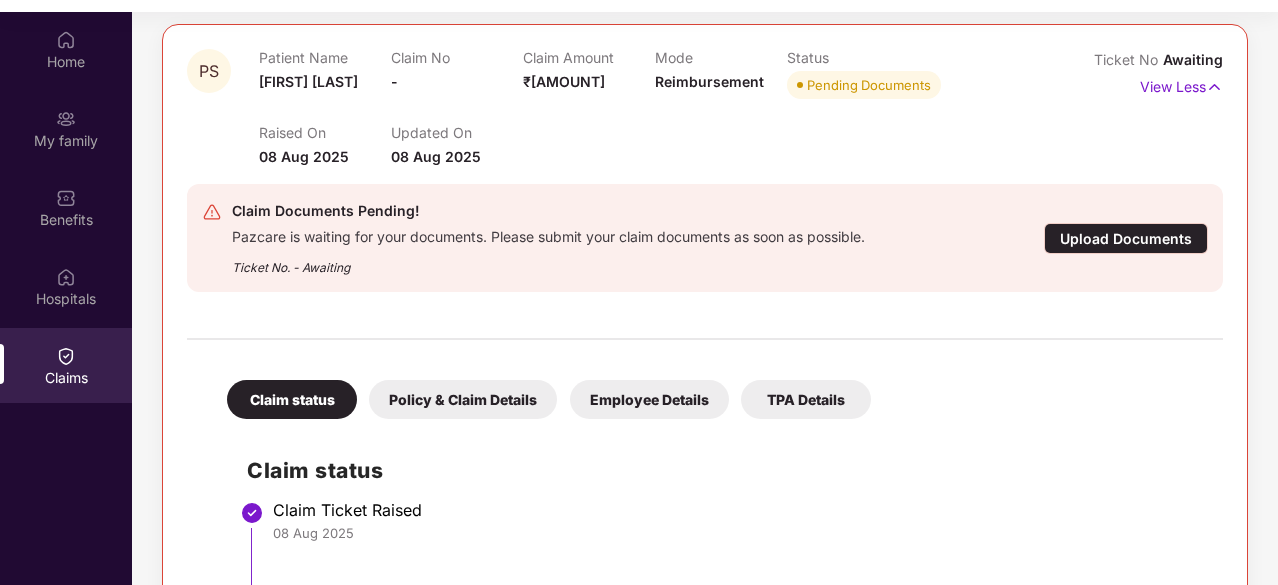 scroll, scrollTop: 126, scrollLeft: 0, axis: vertical 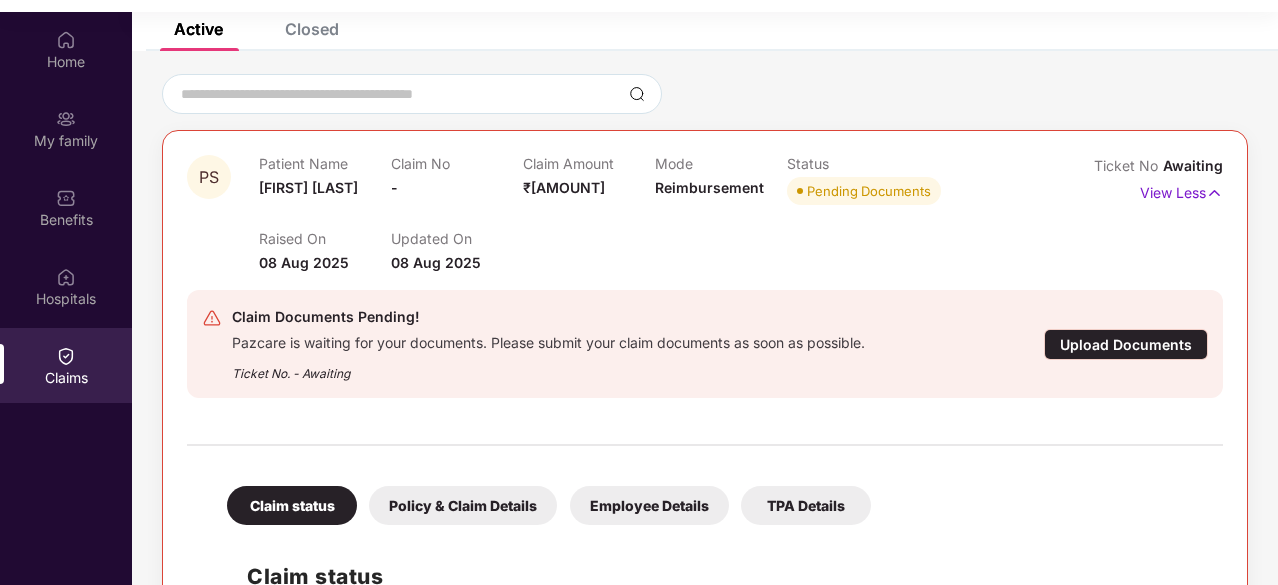 click on "Upload Documents" at bounding box center (1126, 344) 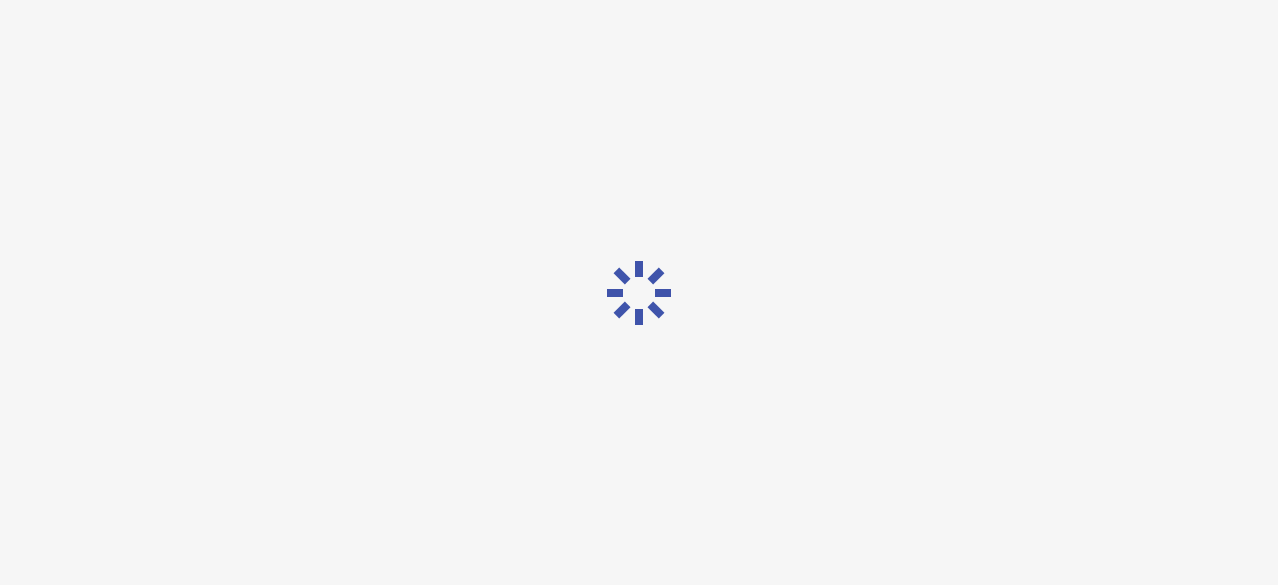 scroll, scrollTop: 48, scrollLeft: 0, axis: vertical 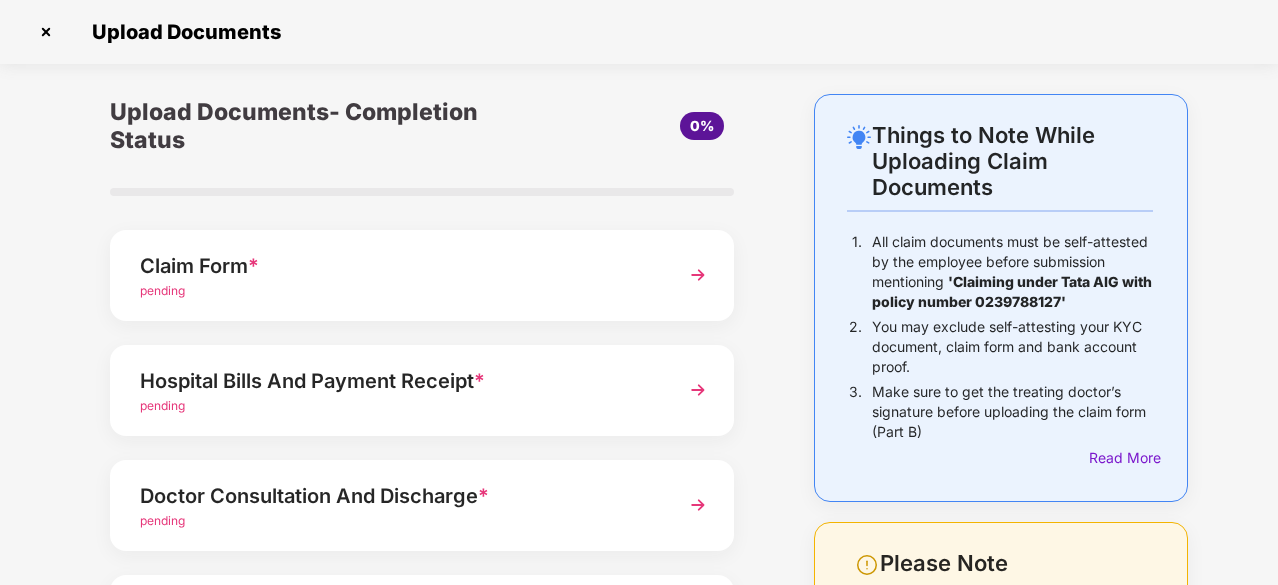 click on "Hospital Bills And Payment Receipt *" at bounding box center (398, 381) 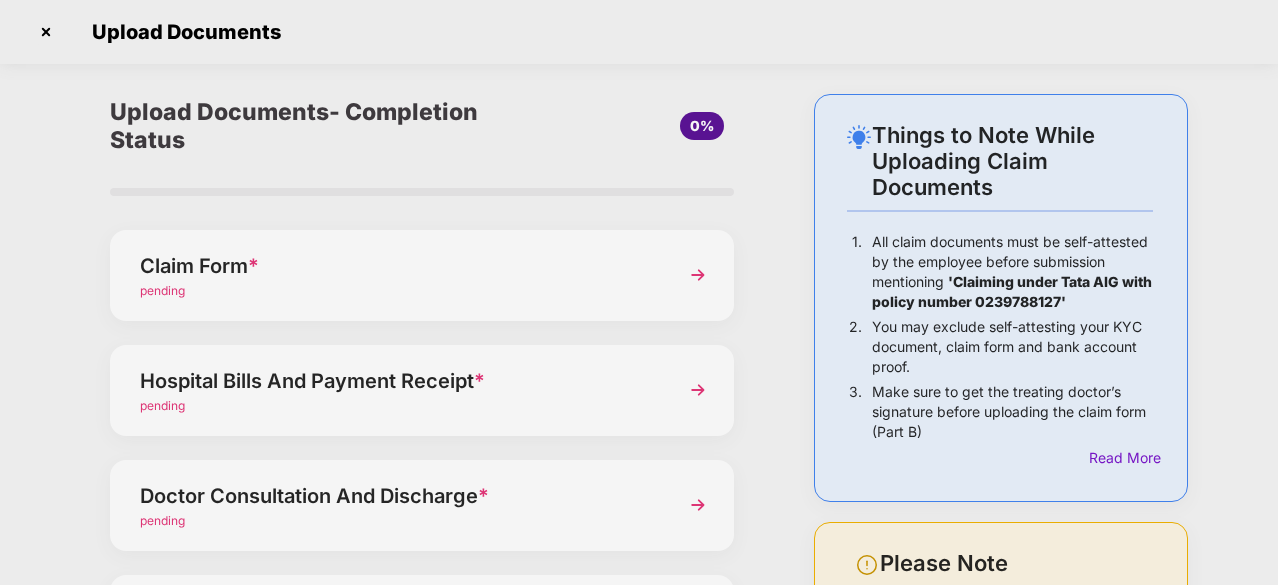 scroll, scrollTop: 0, scrollLeft: 0, axis: both 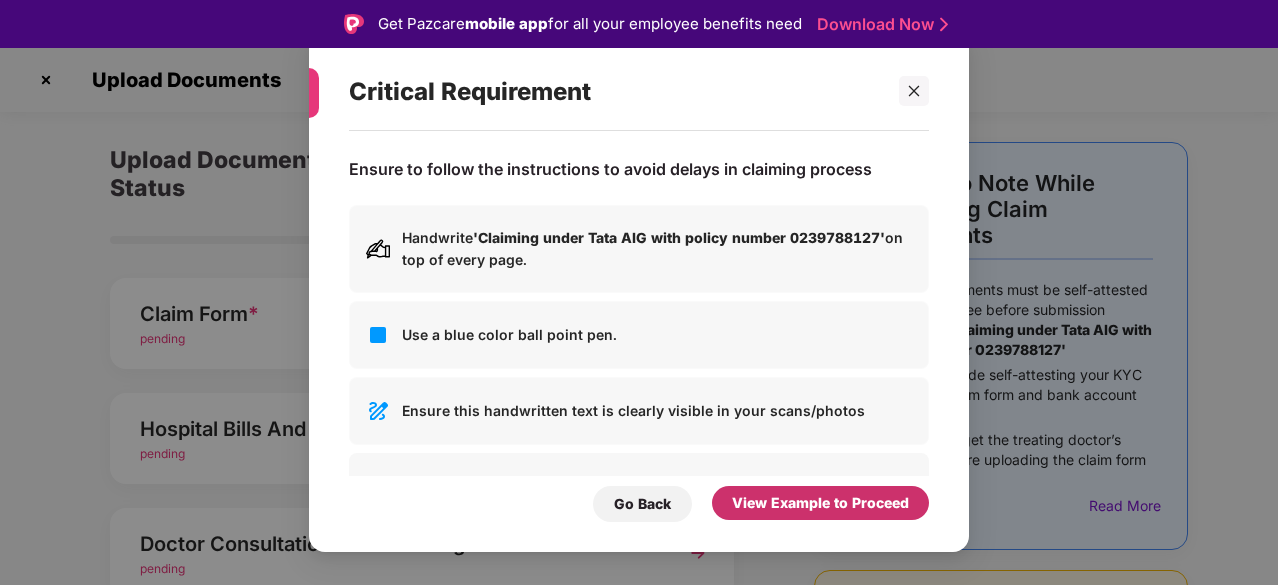 click on "View Example to Proceed" at bounding box center (820, 503) 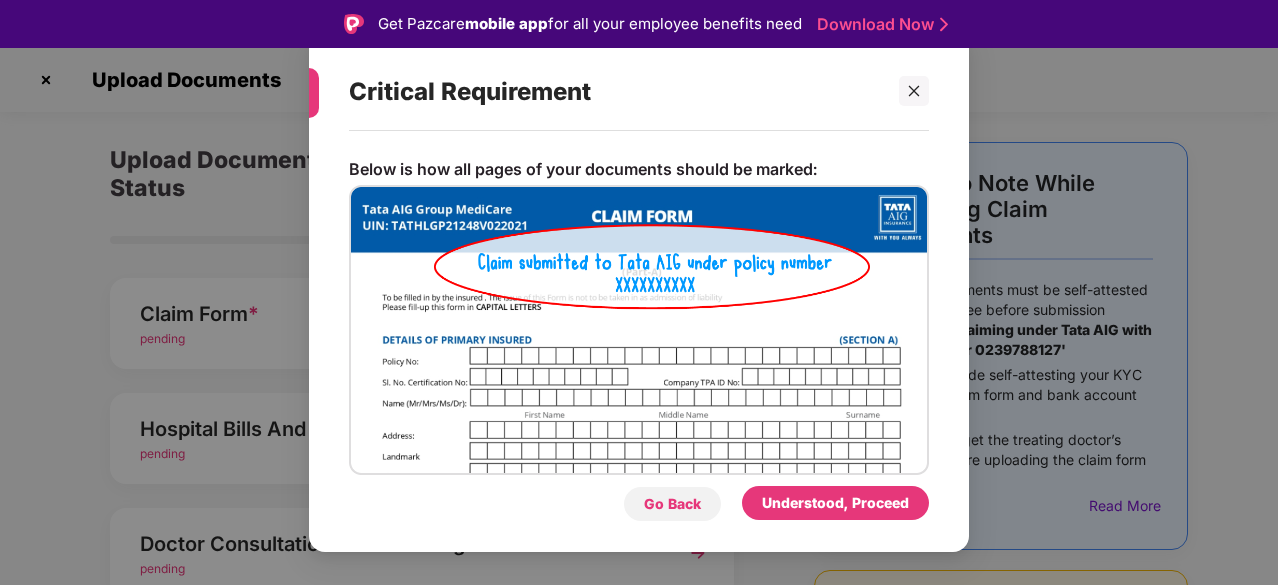 click on "Go Back" at bounding box center [672, 504] 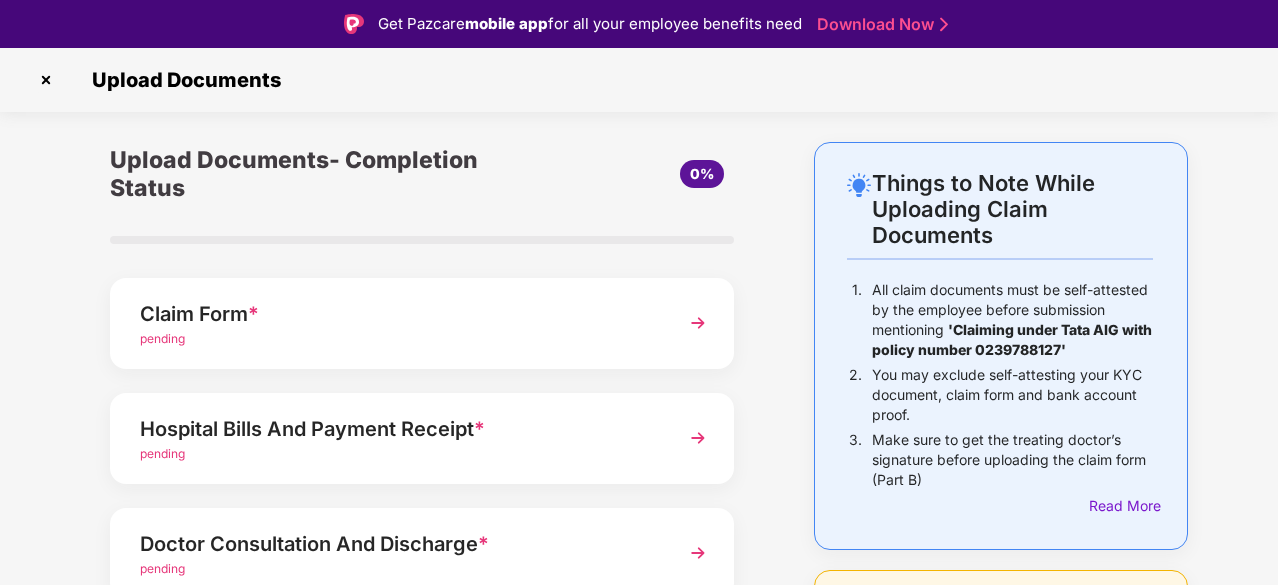 click on "Hospital Bills And Payment Receipt *" at bounding box center (398, 429) 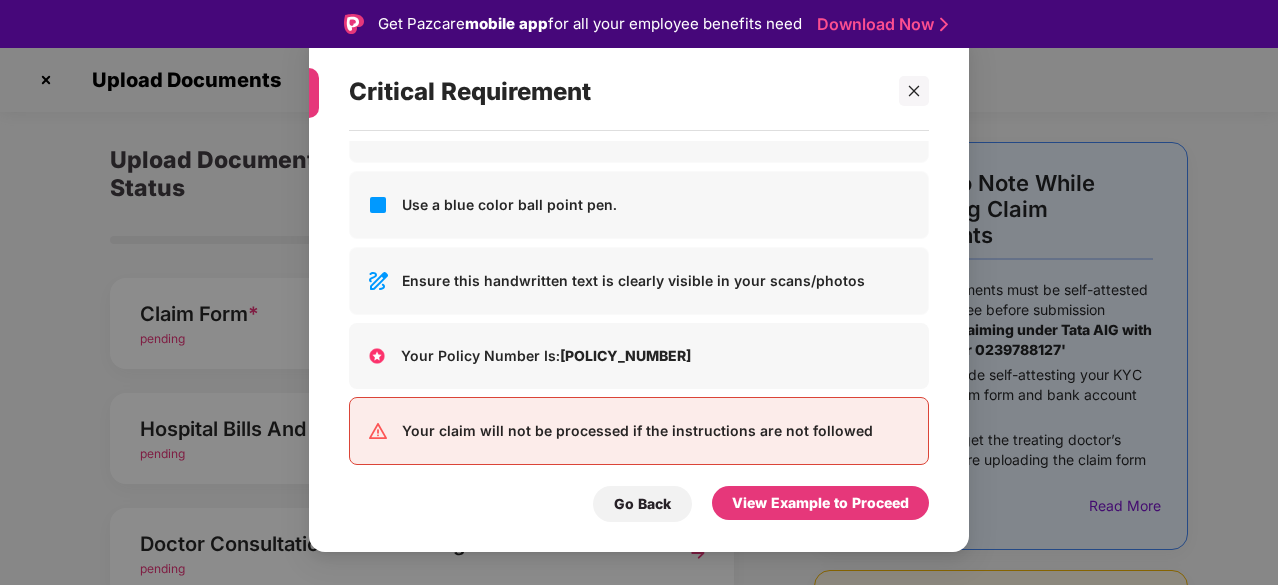 scroll, scrollTop: 146, scrollLeft: 0, axis: vertical 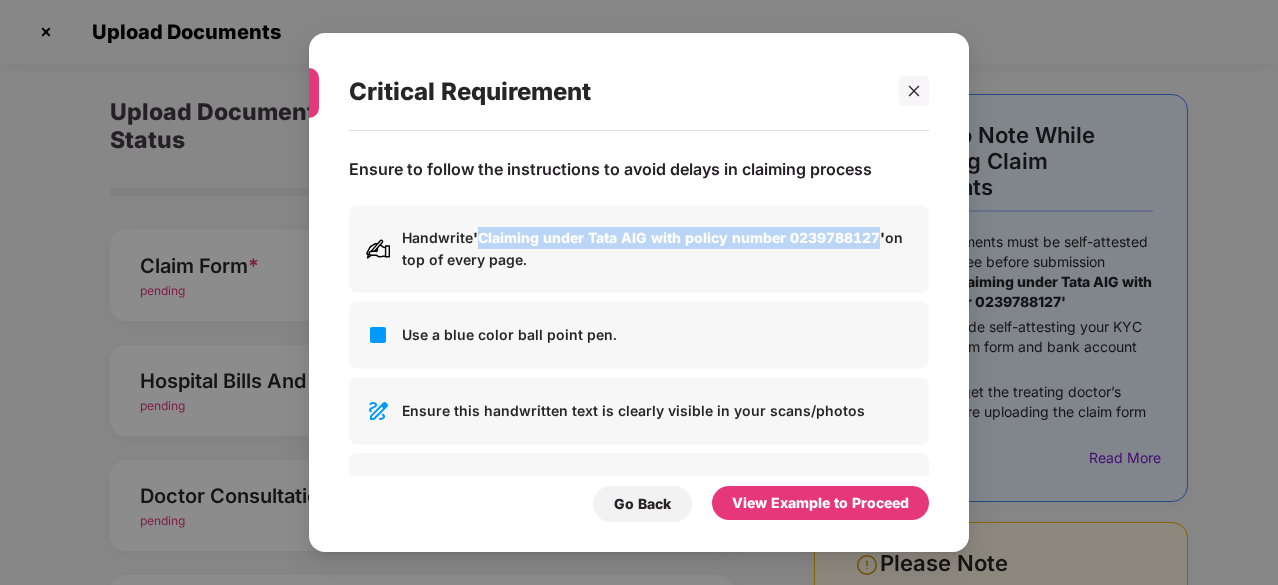drag, startPoint x: 880, startPoint y: 236, endPoint x: 480, endPoint y: 240, distance: 400.02 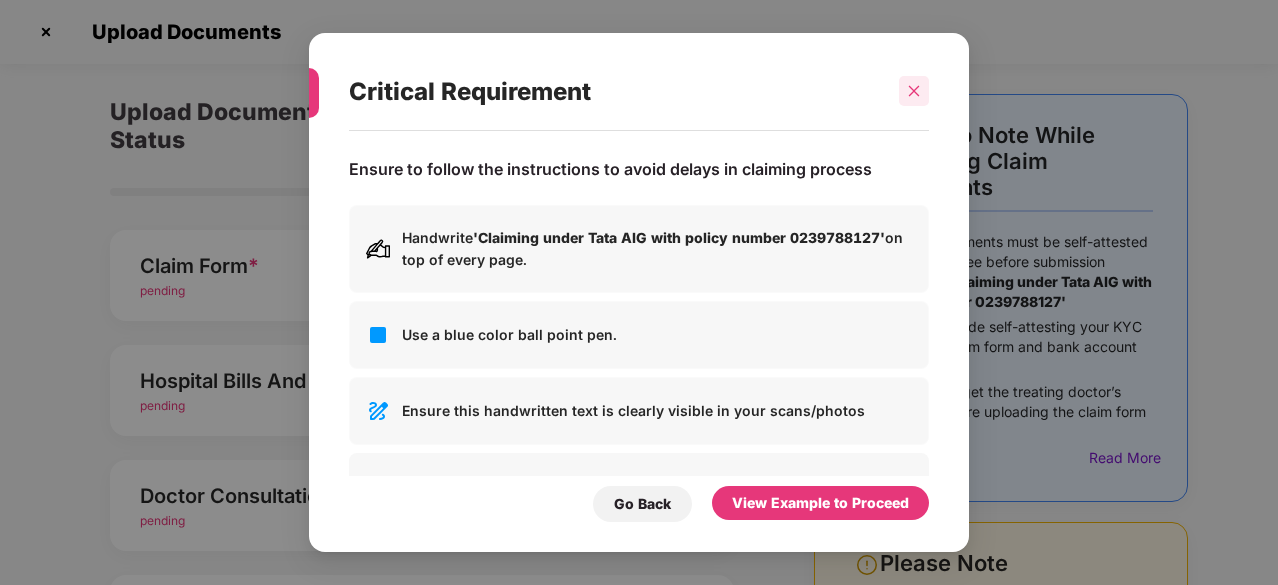 click 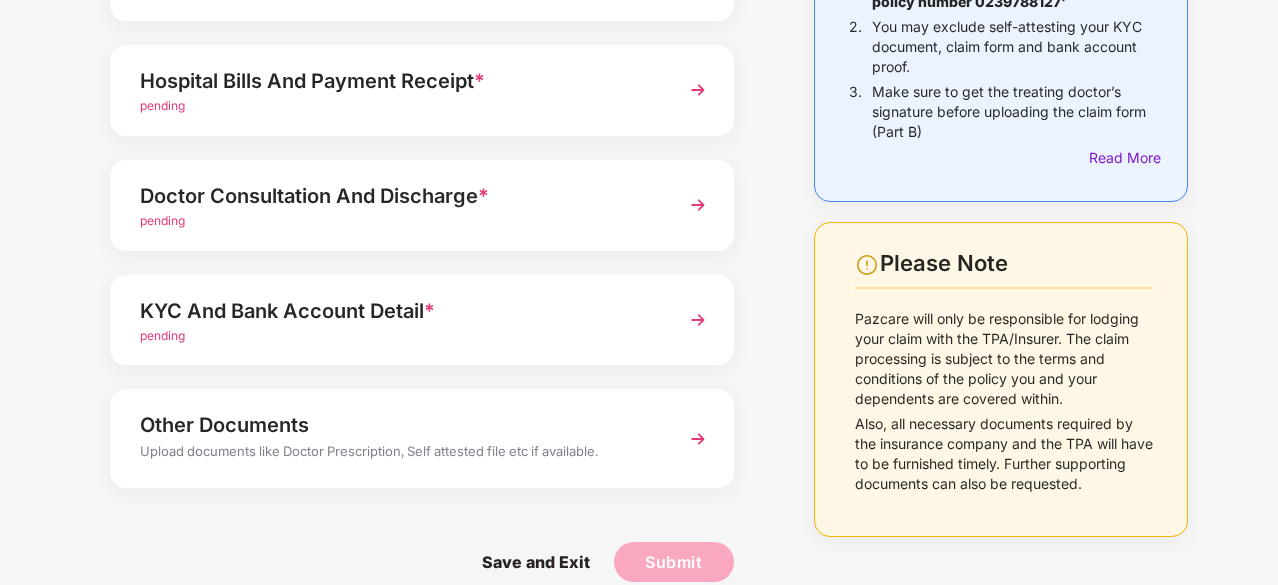 scroll, scrollTop: 326, scrollLeft: 0, axis: vertical 